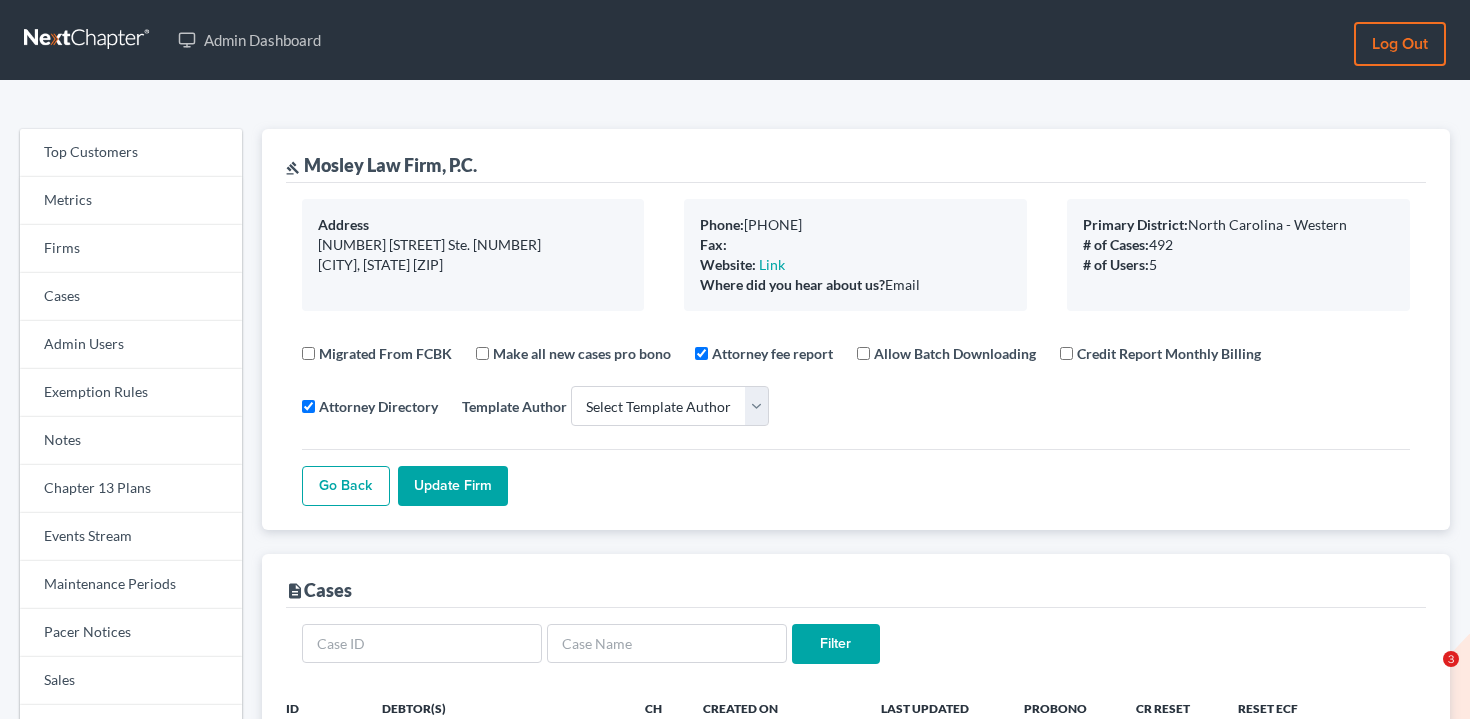 select 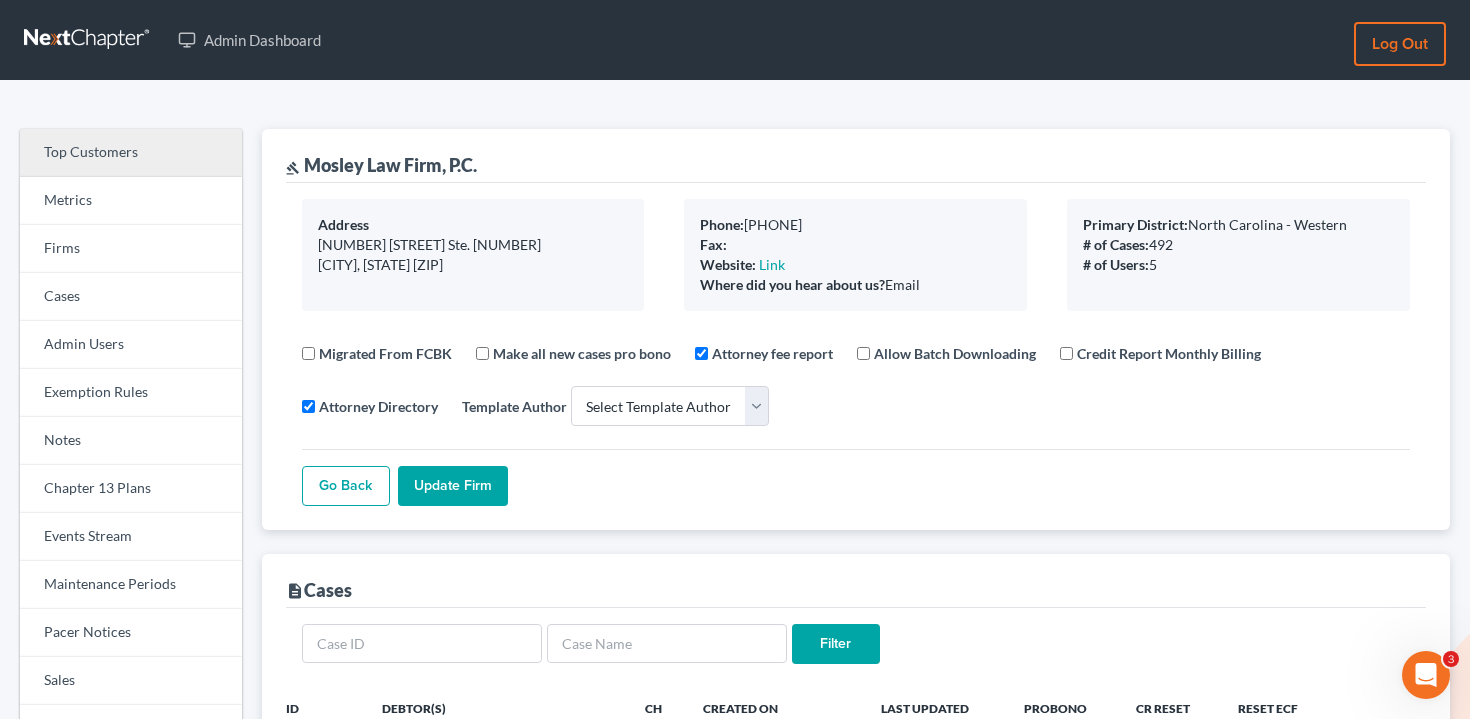 scroll, scrollTop: 0, scrollLeft: 0, axis: both 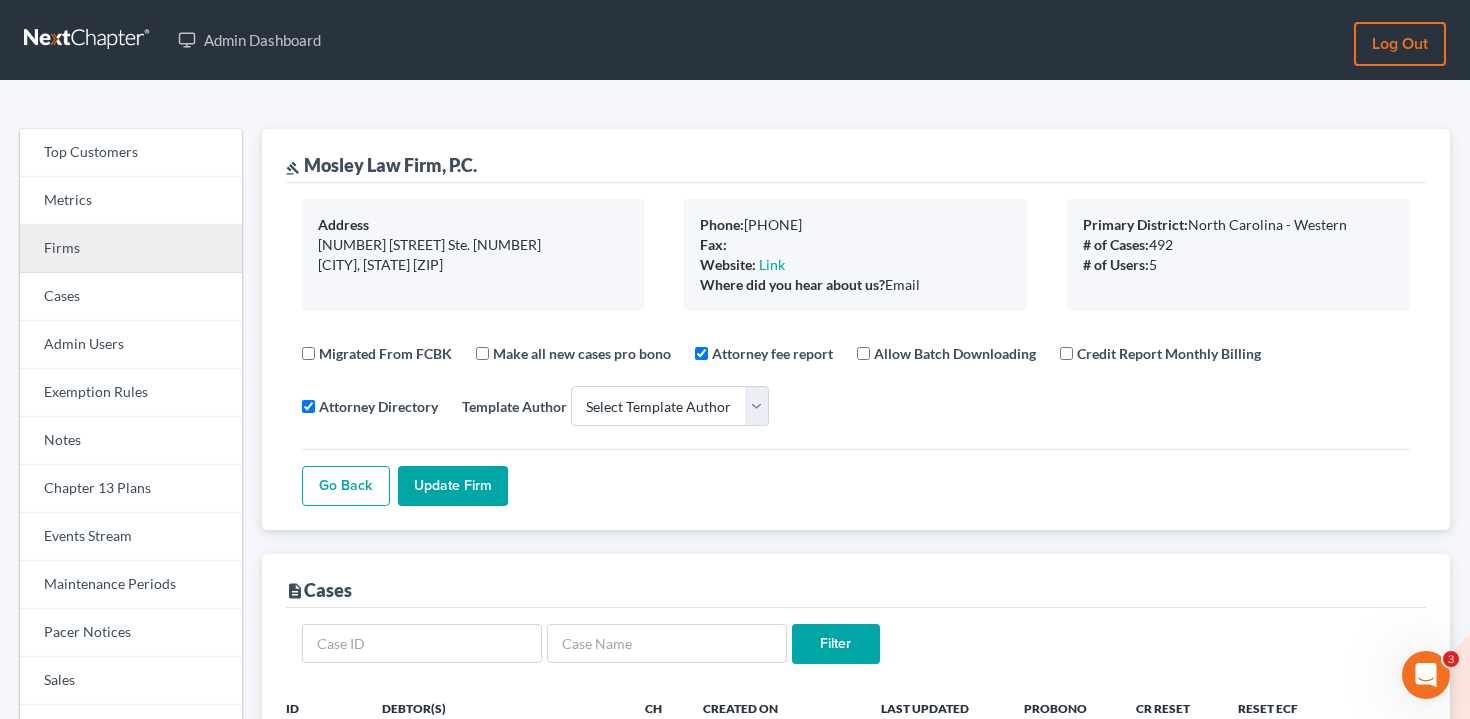 click on "Firms" at bounding box center [131, 249] 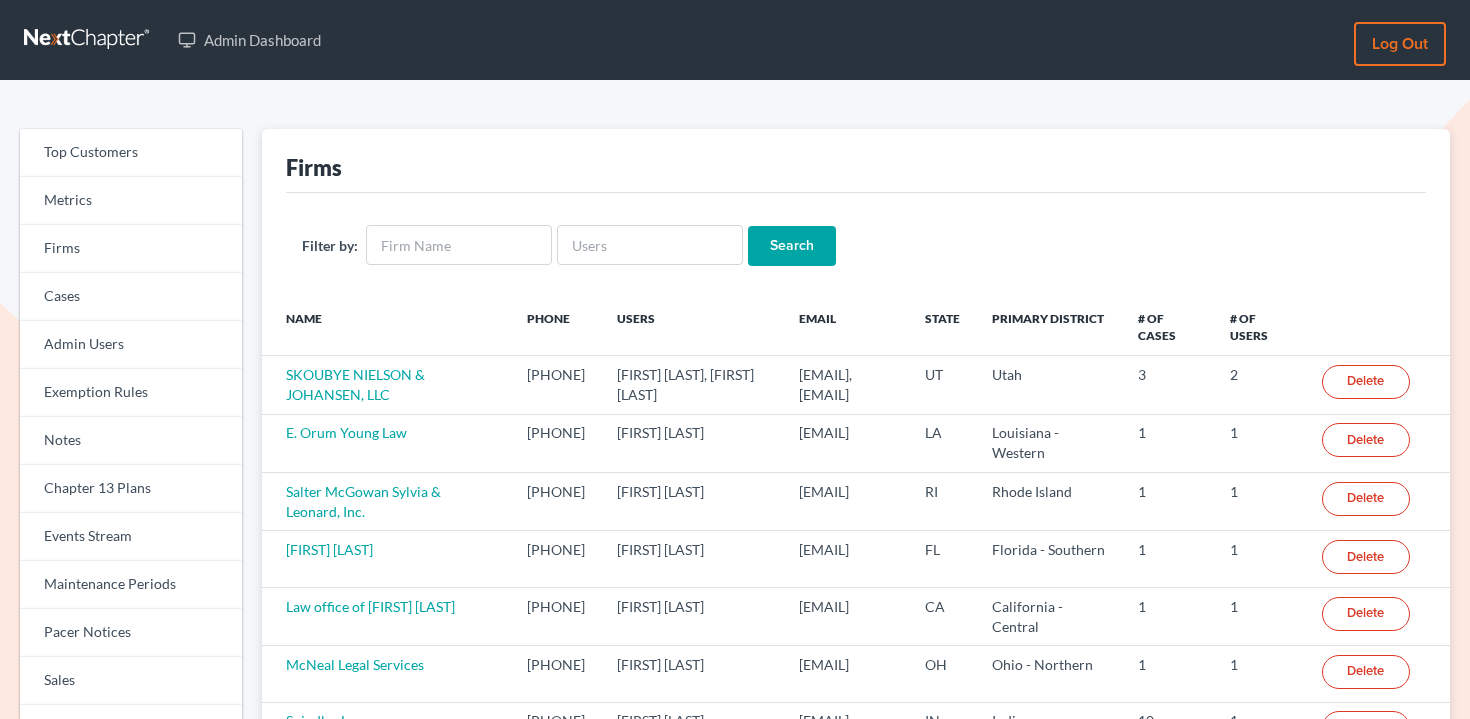 scroll, scrollTop: 0, scrollLeft: 0, axis: both 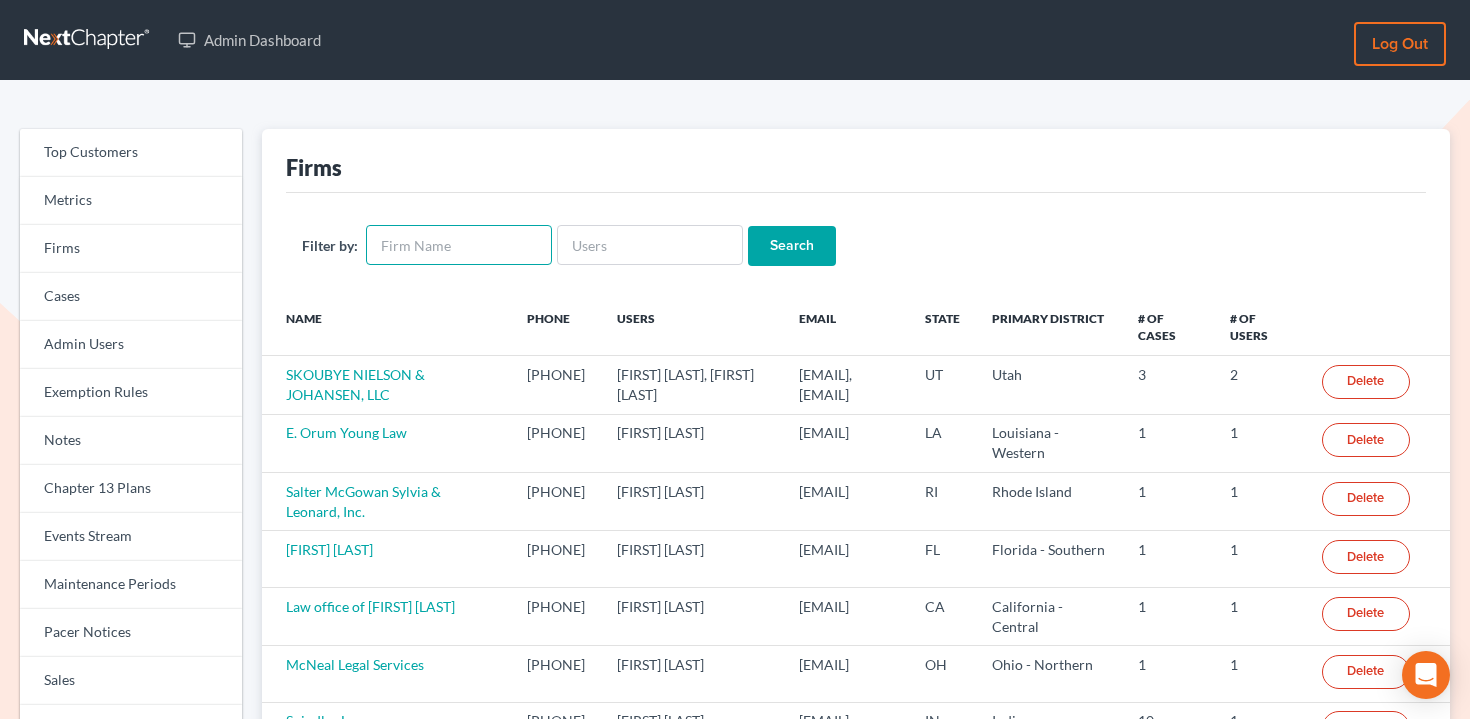 click at bounding box center [459, 245] 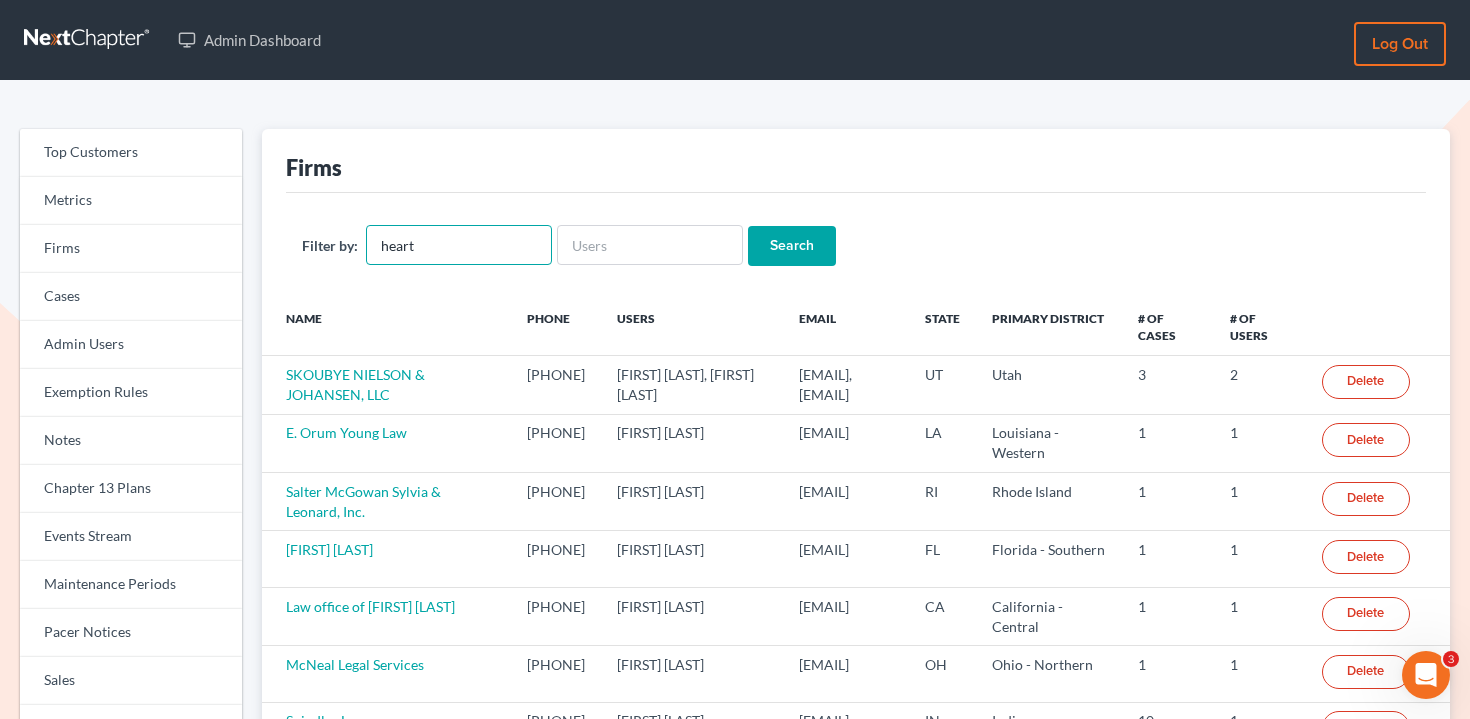 scroll, scrollTop: 0, scrollLeft: 0, axis: both 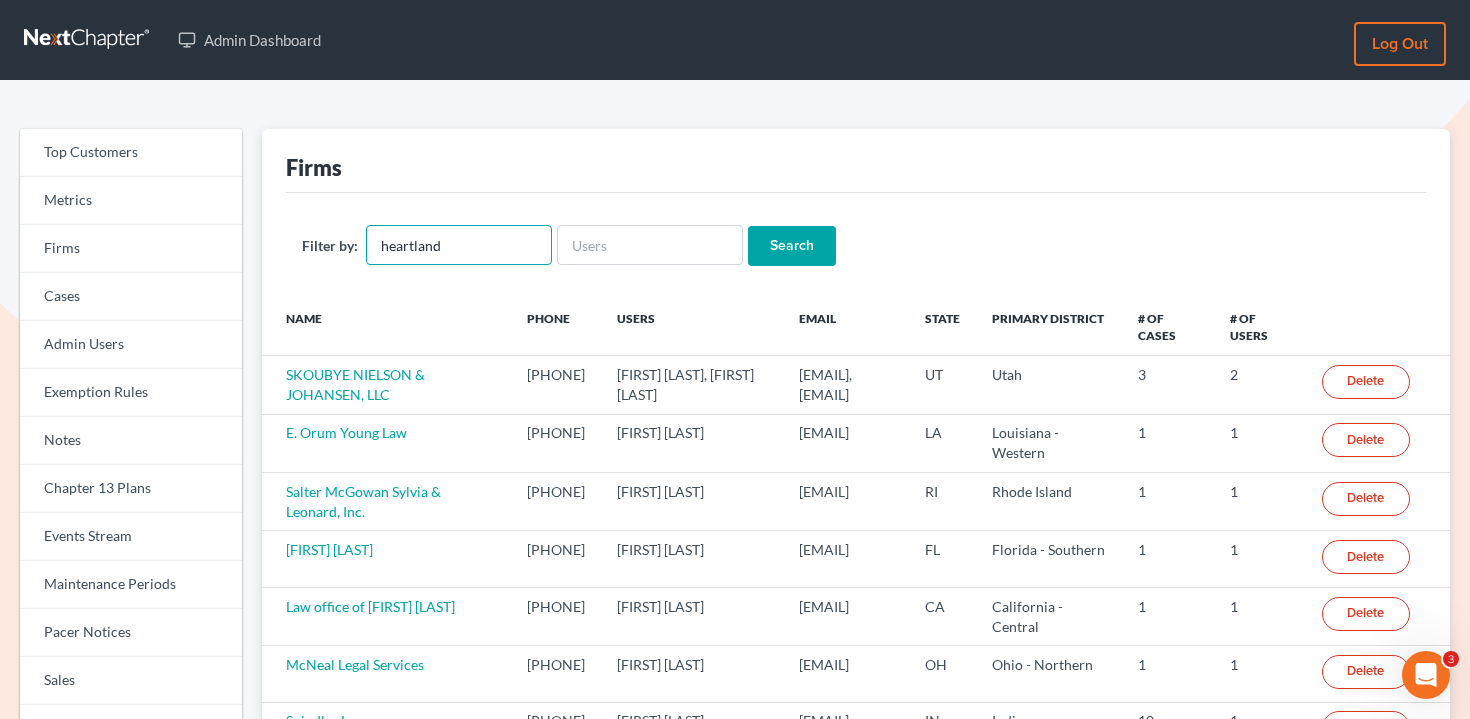 type on "heartland" 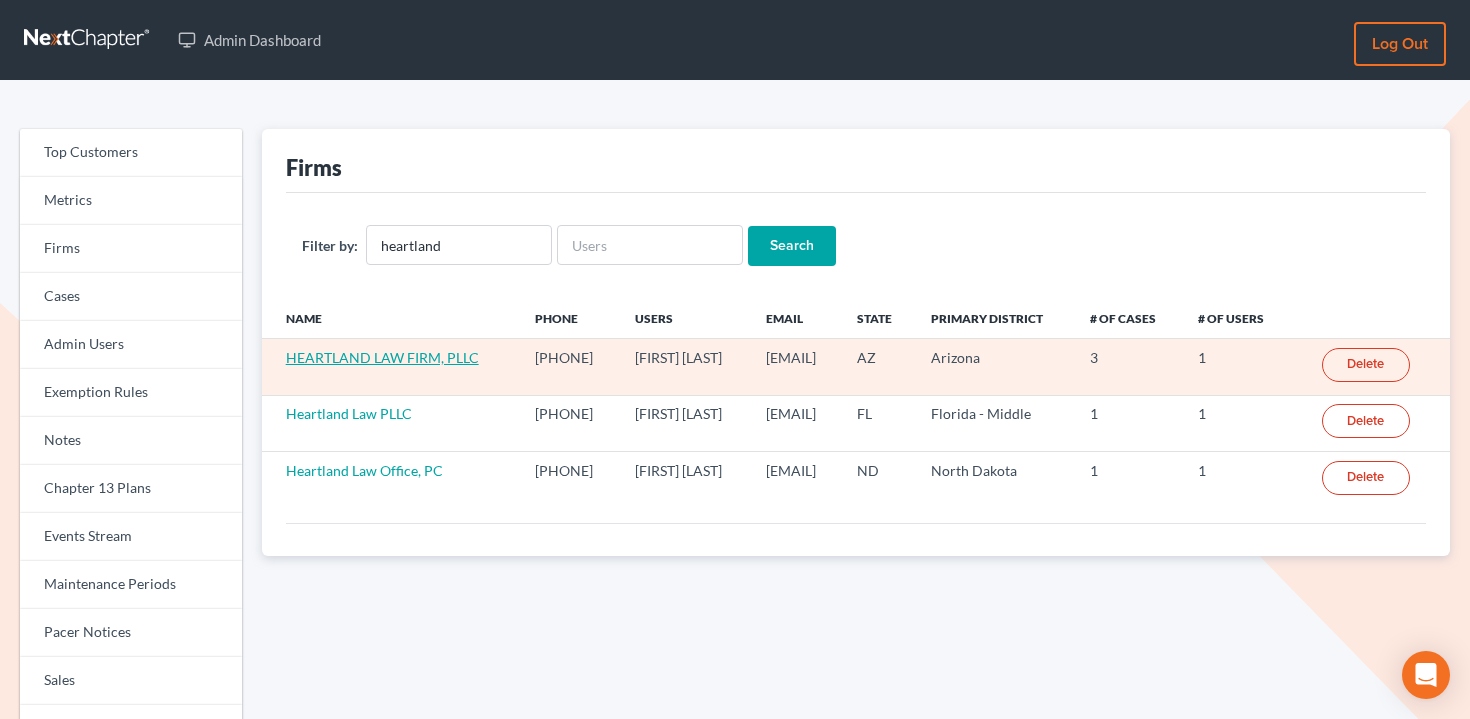 scroll, scrollTop: 0, scrollLeft: 0, axis: both 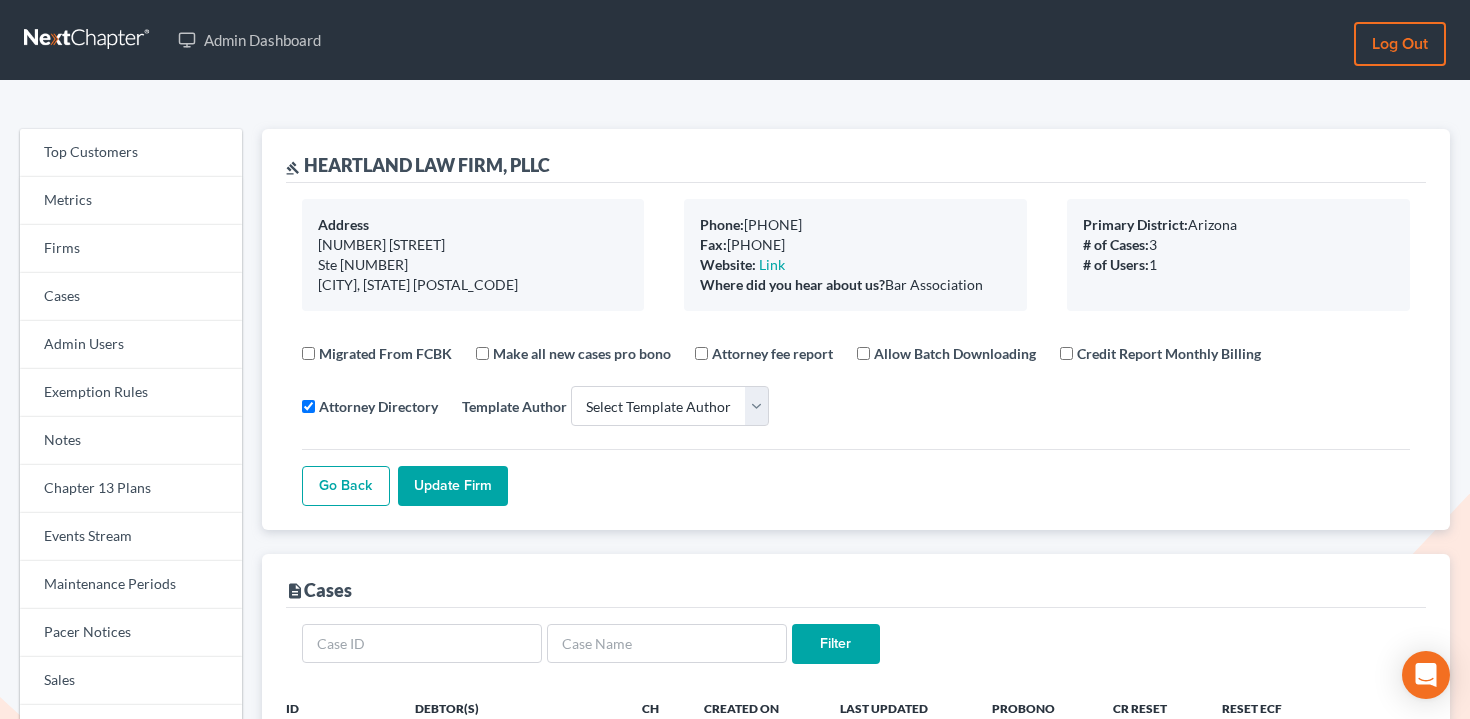 select 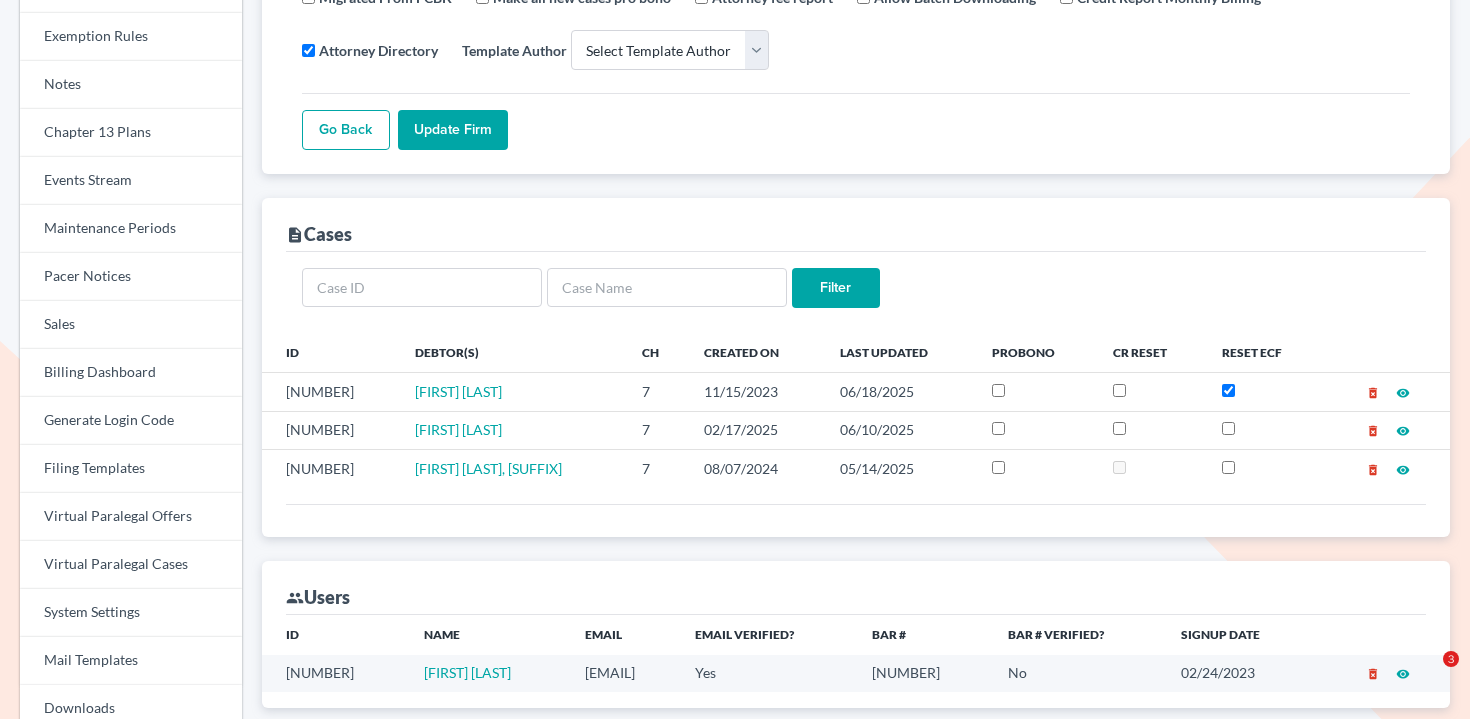 scroll, scrollTop: 959, scrollLeft: 0, axis: vertical 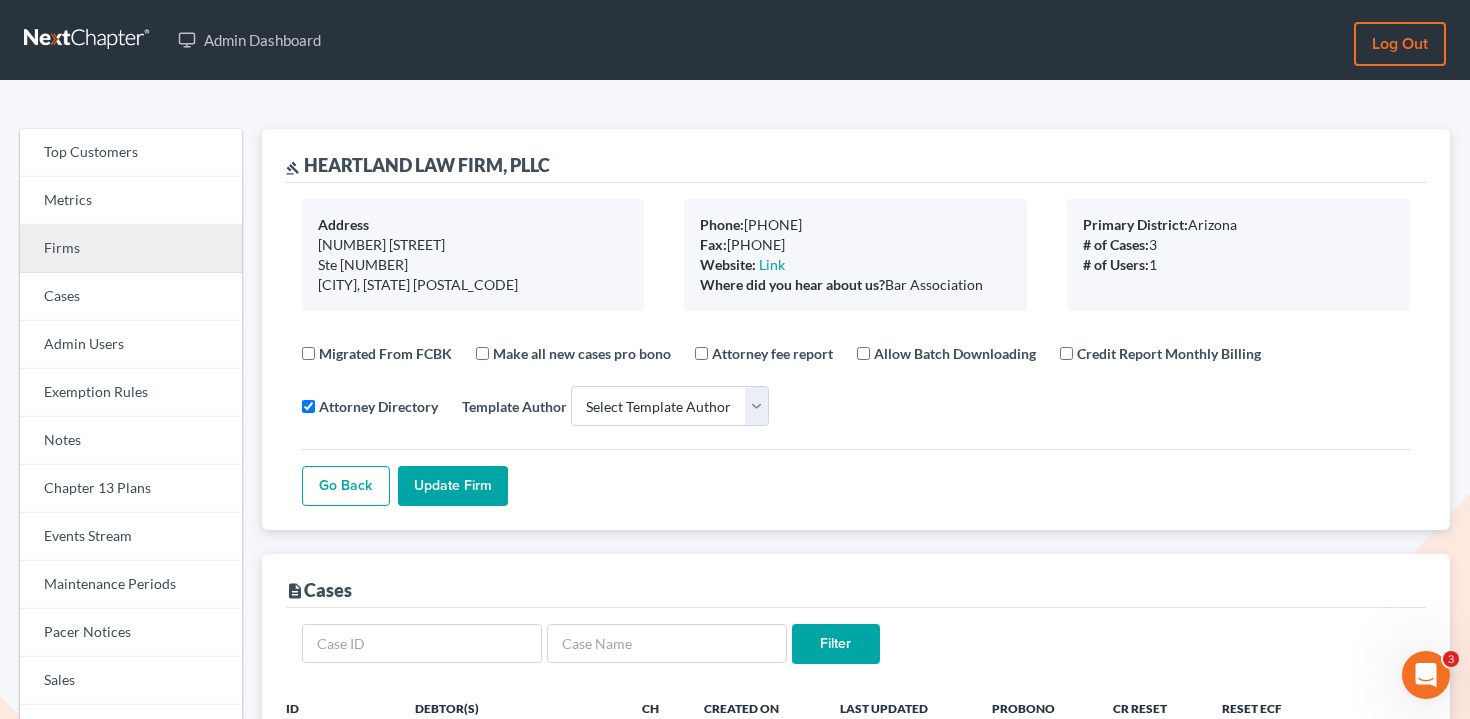 click on "Firms" at bounding box center [131, 249] 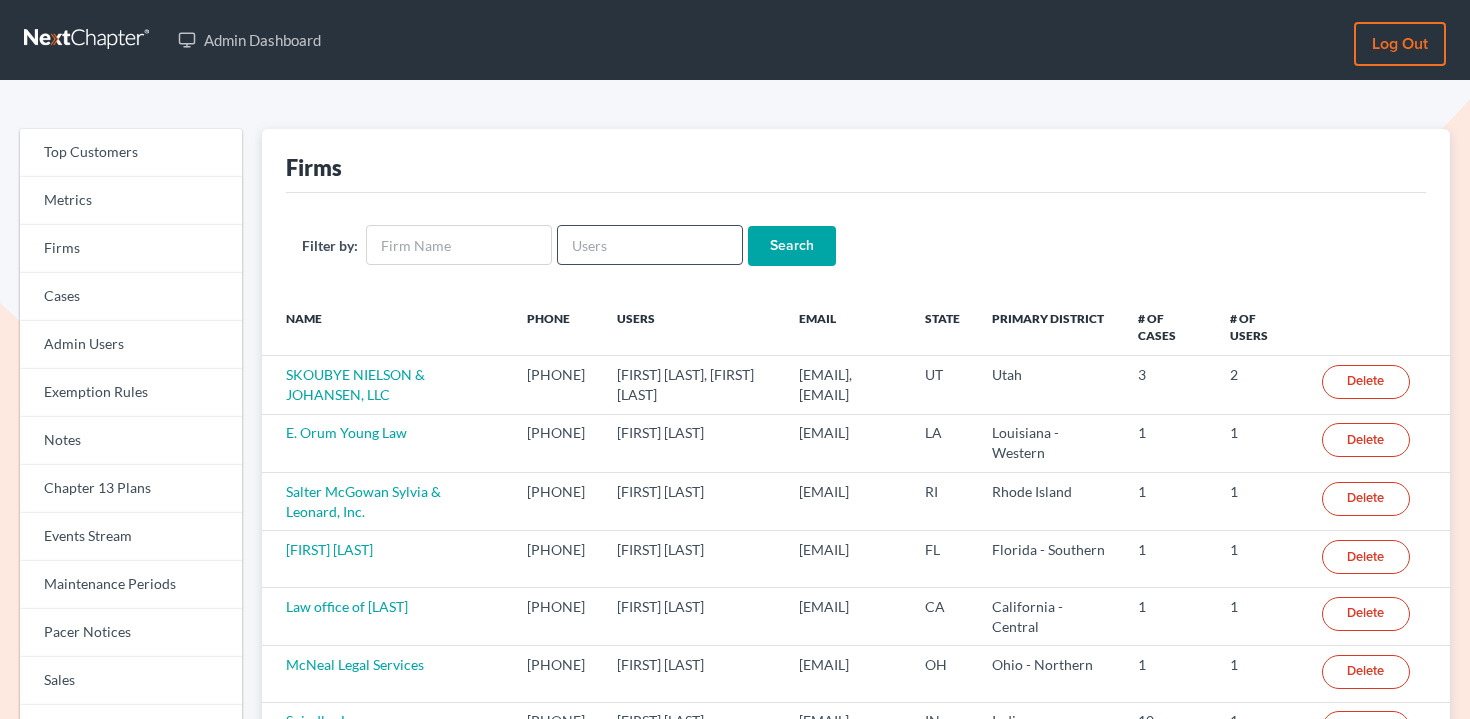 scroll, scrollTop: 0, scrollLeft: 0, axis: both 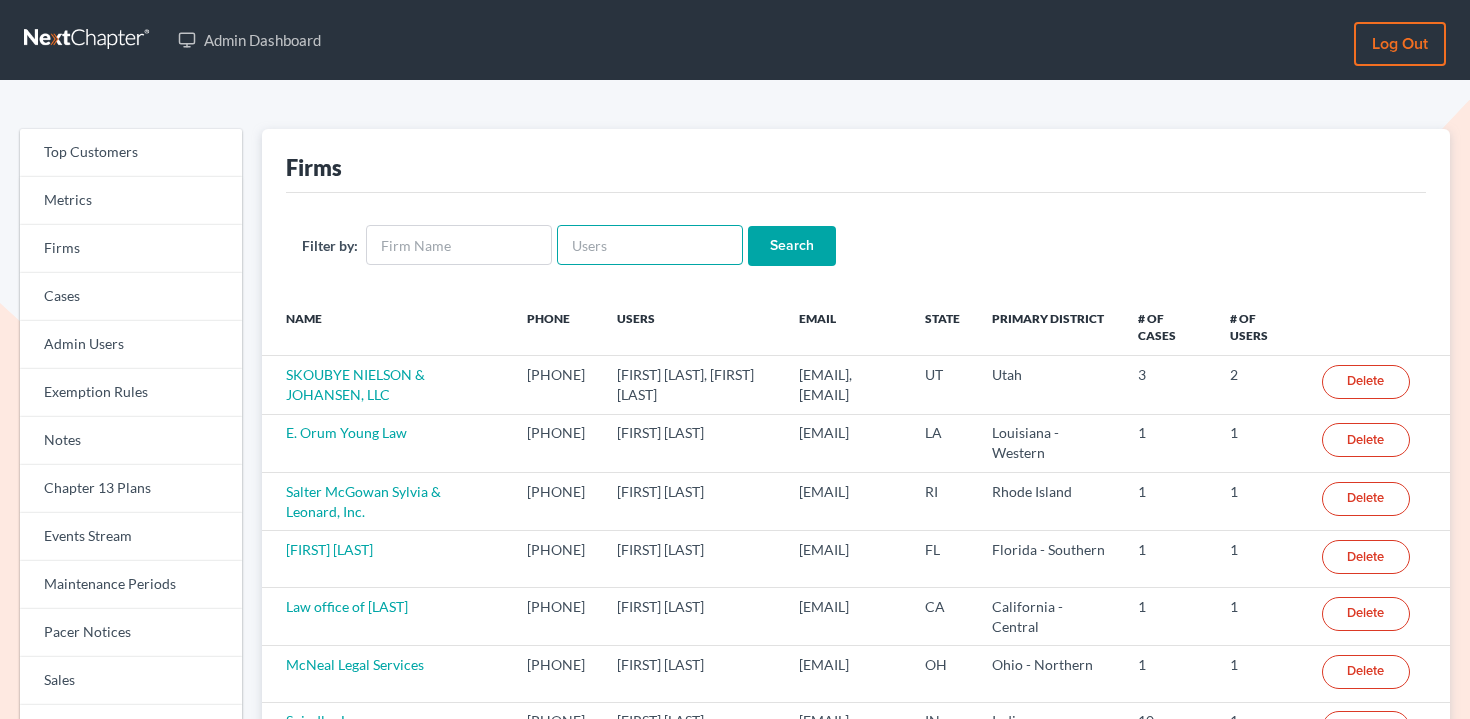 click at bounding box center (650, 245) 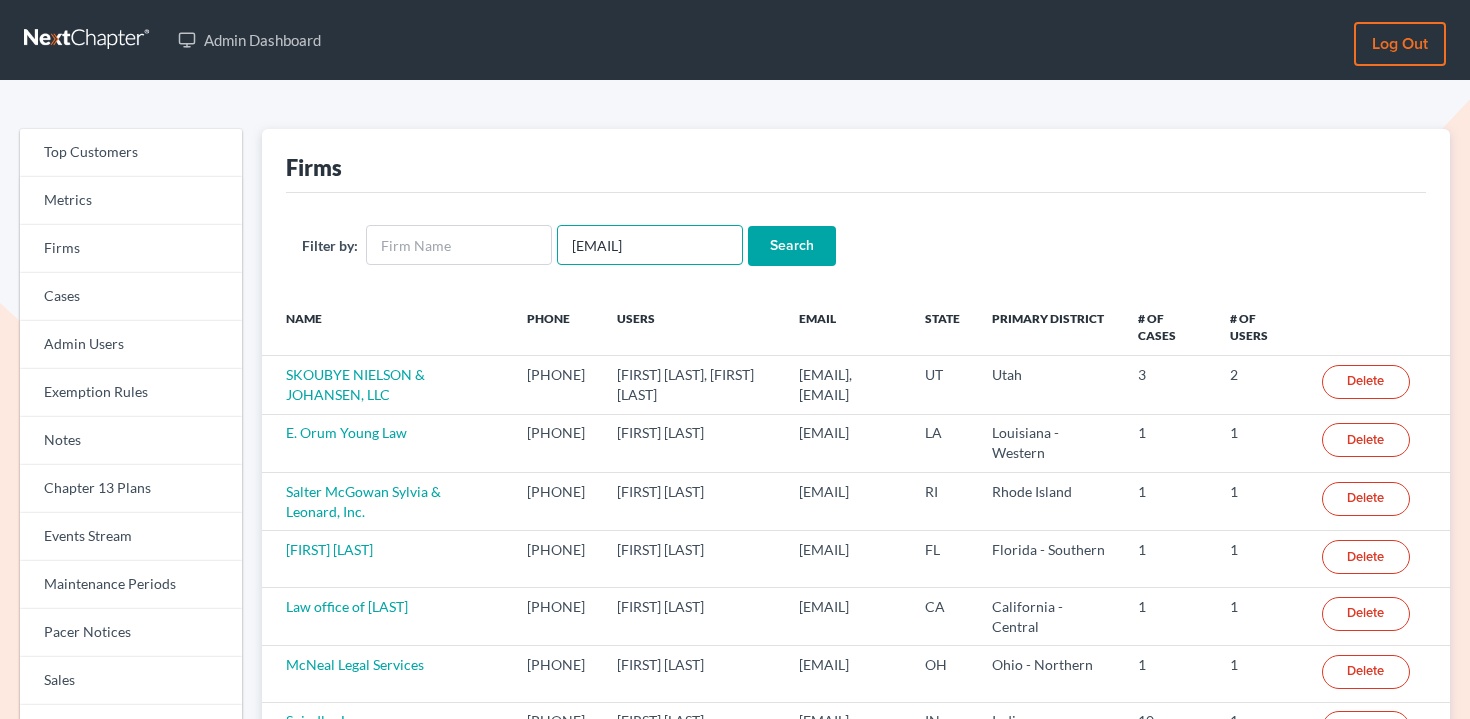 scroll, scrollTop: 0, scrollLeft: 21, axis: horizontal 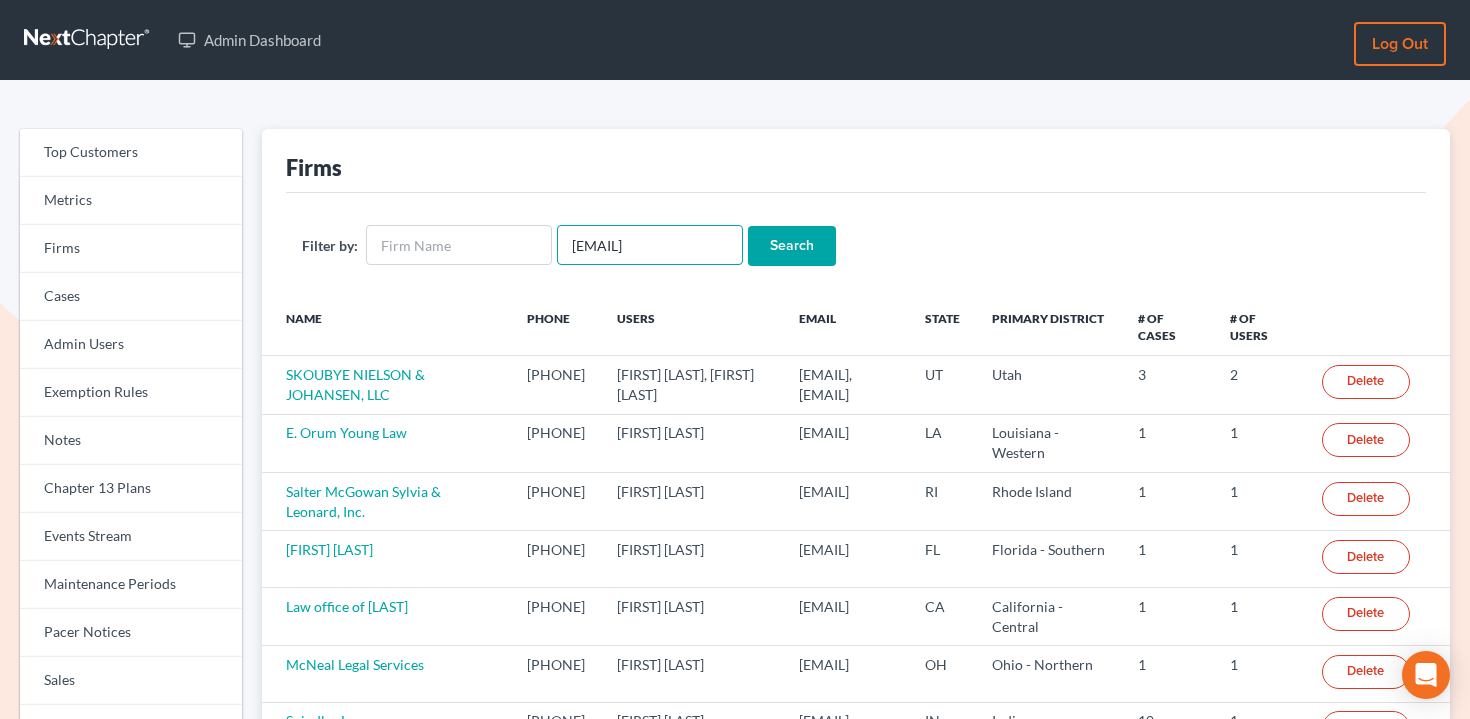 type on "[EMAIL]" 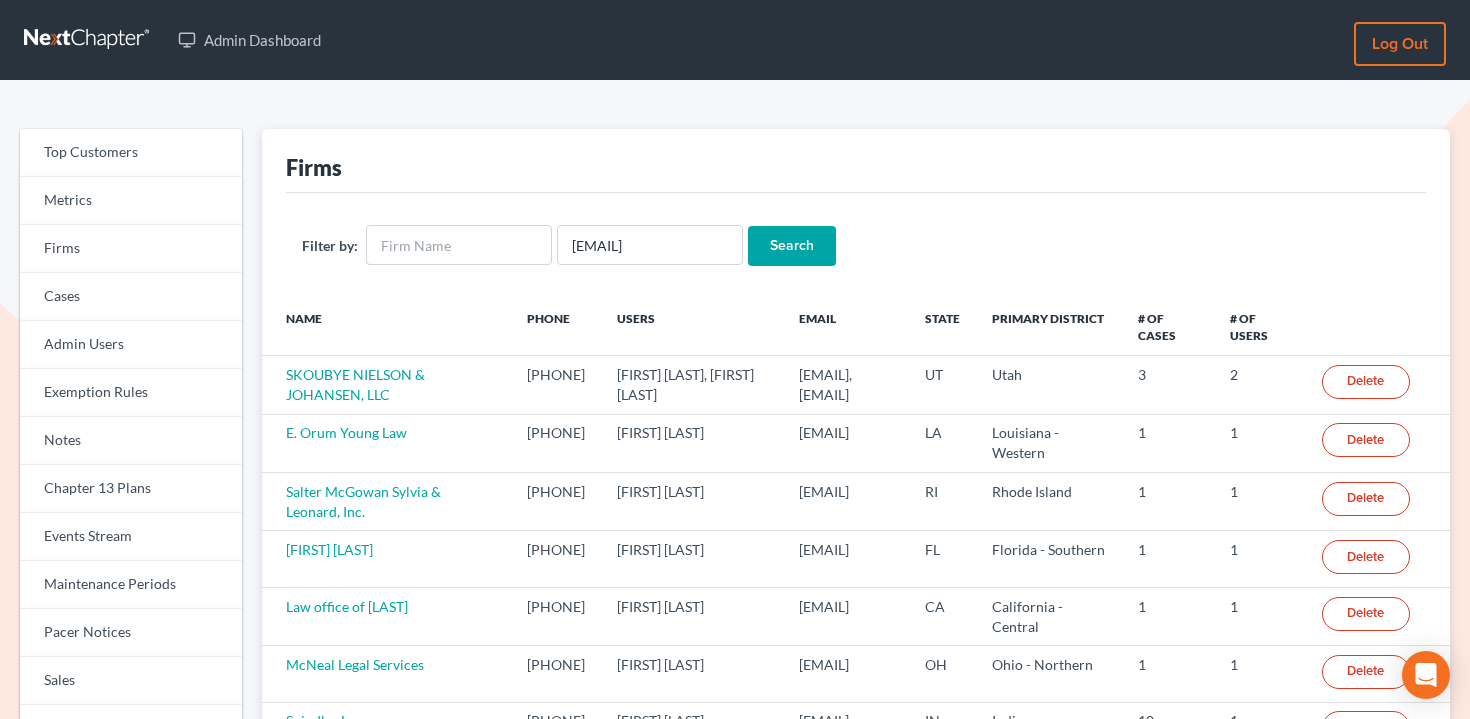 click on "Search" at bounding box center [792, 246] 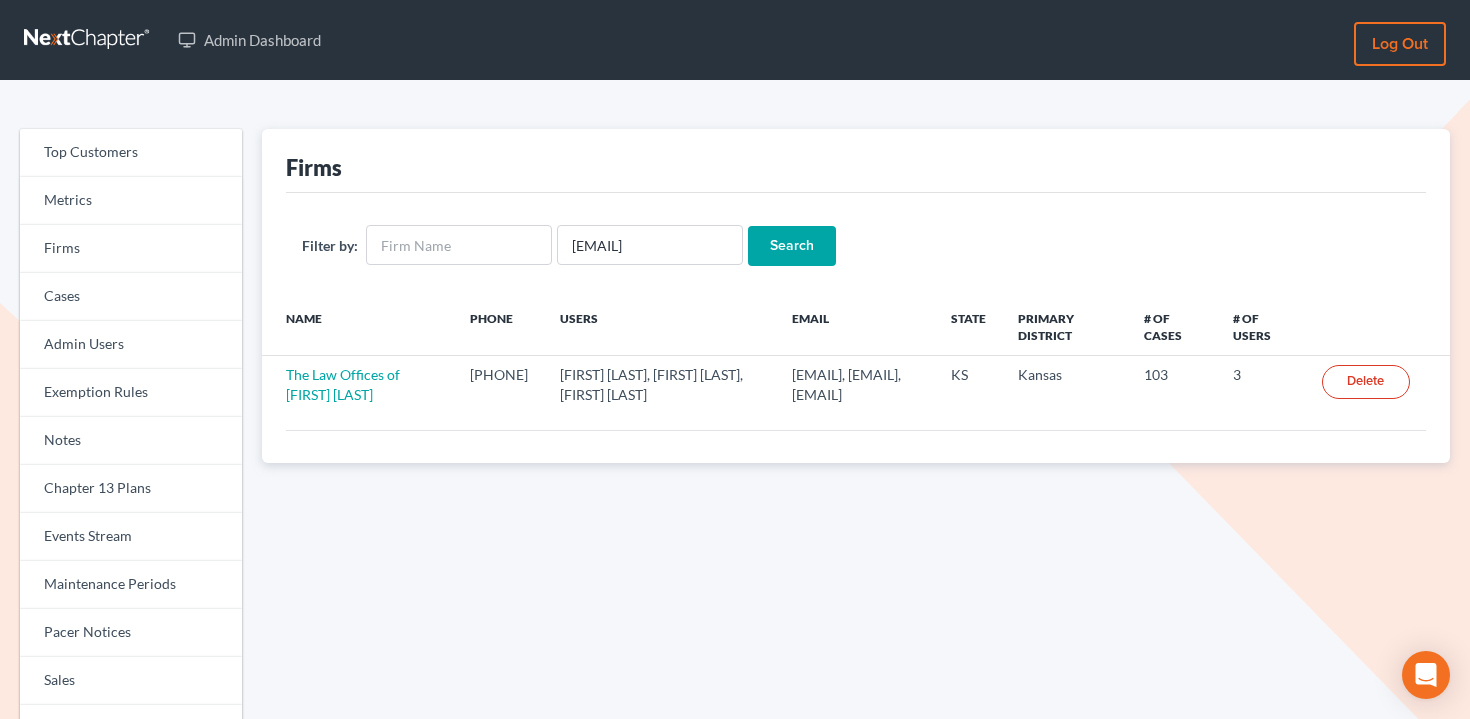 scroll, scrollTop: 0, scrollLeft: 0, axis: both 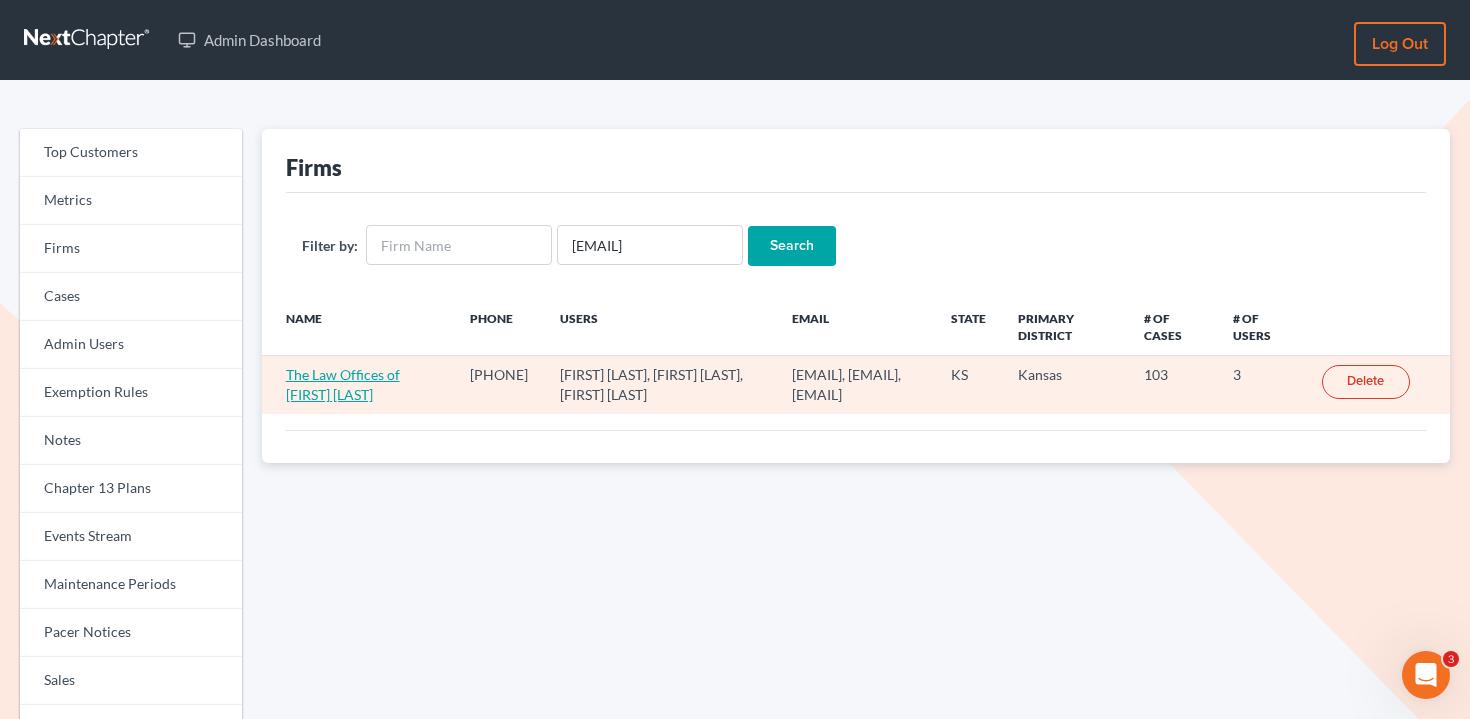 click on "The Law Offices of [FIRST] [LAST]" at bounding box center (343, 384) 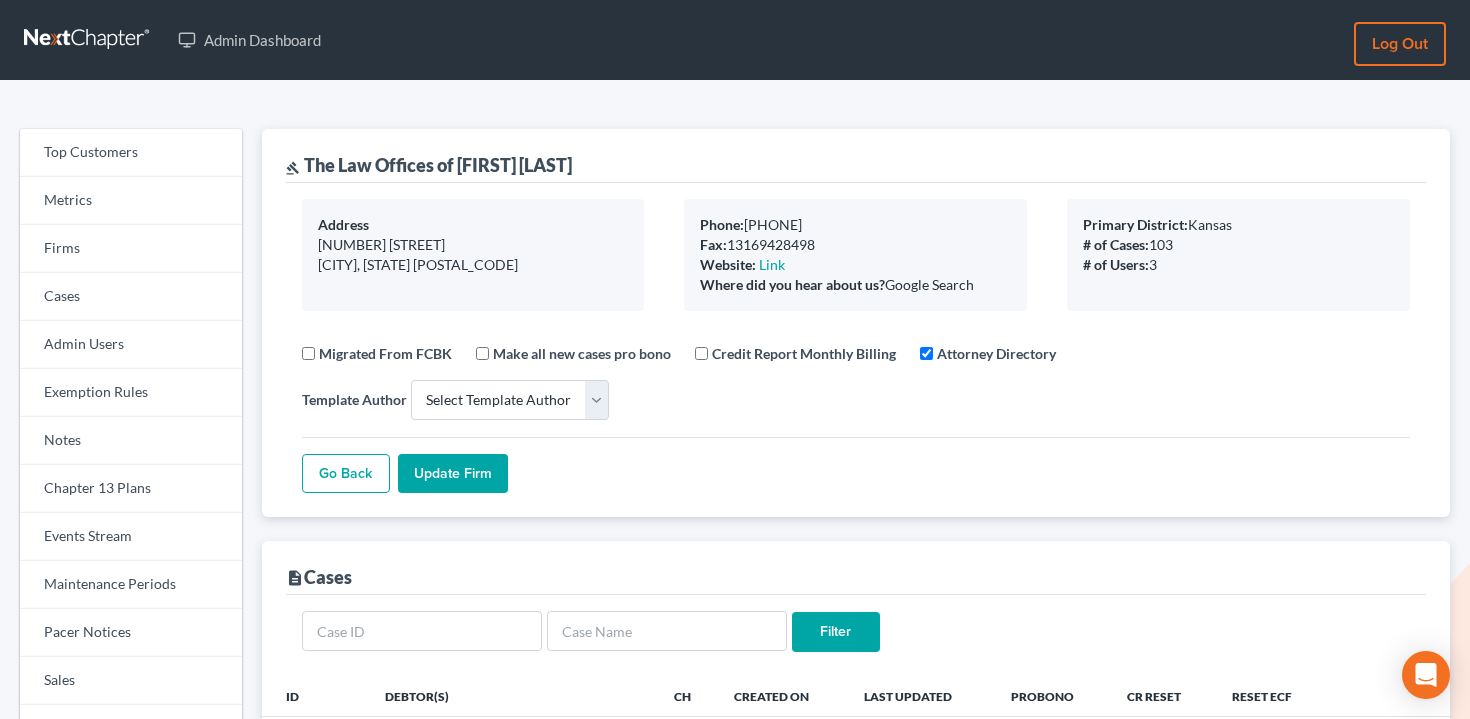 select 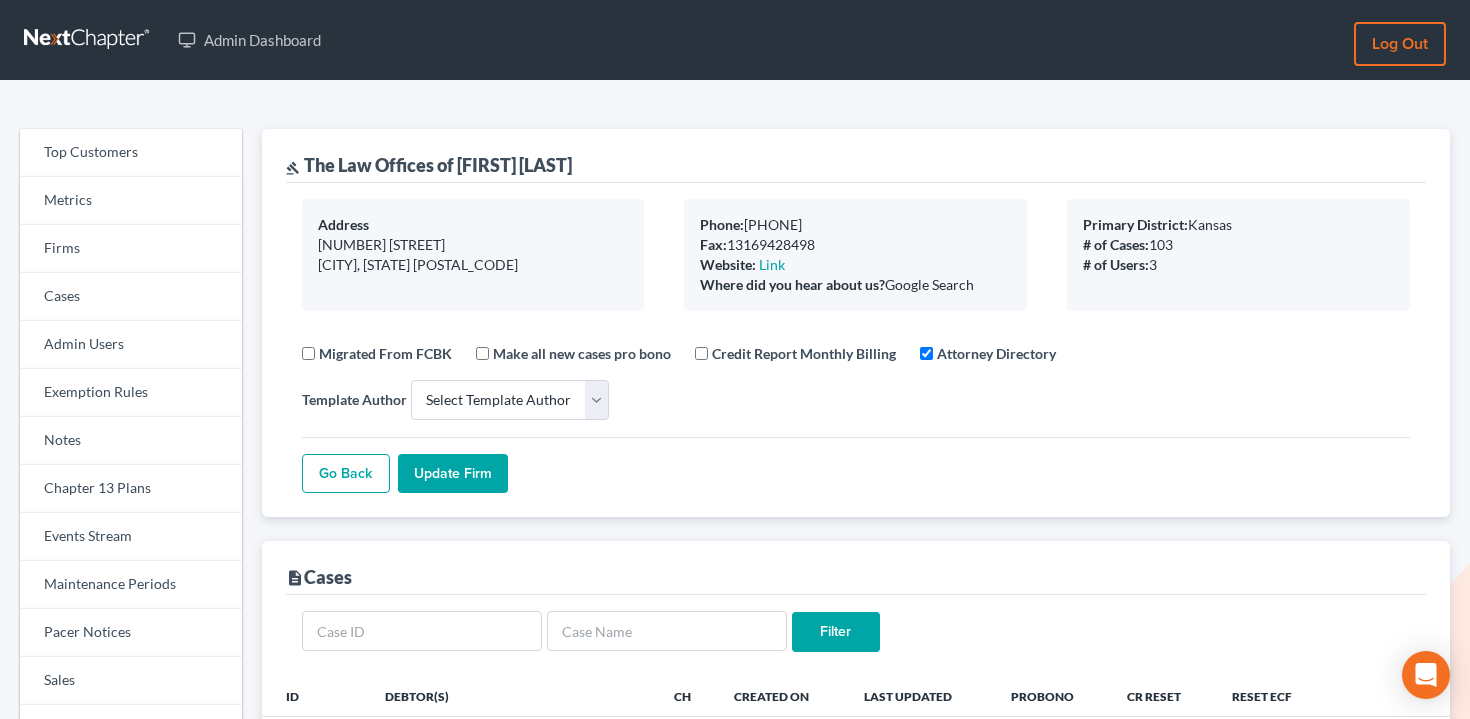 scroll, scrollTop: 0, scrollLeft: 0, axis: both 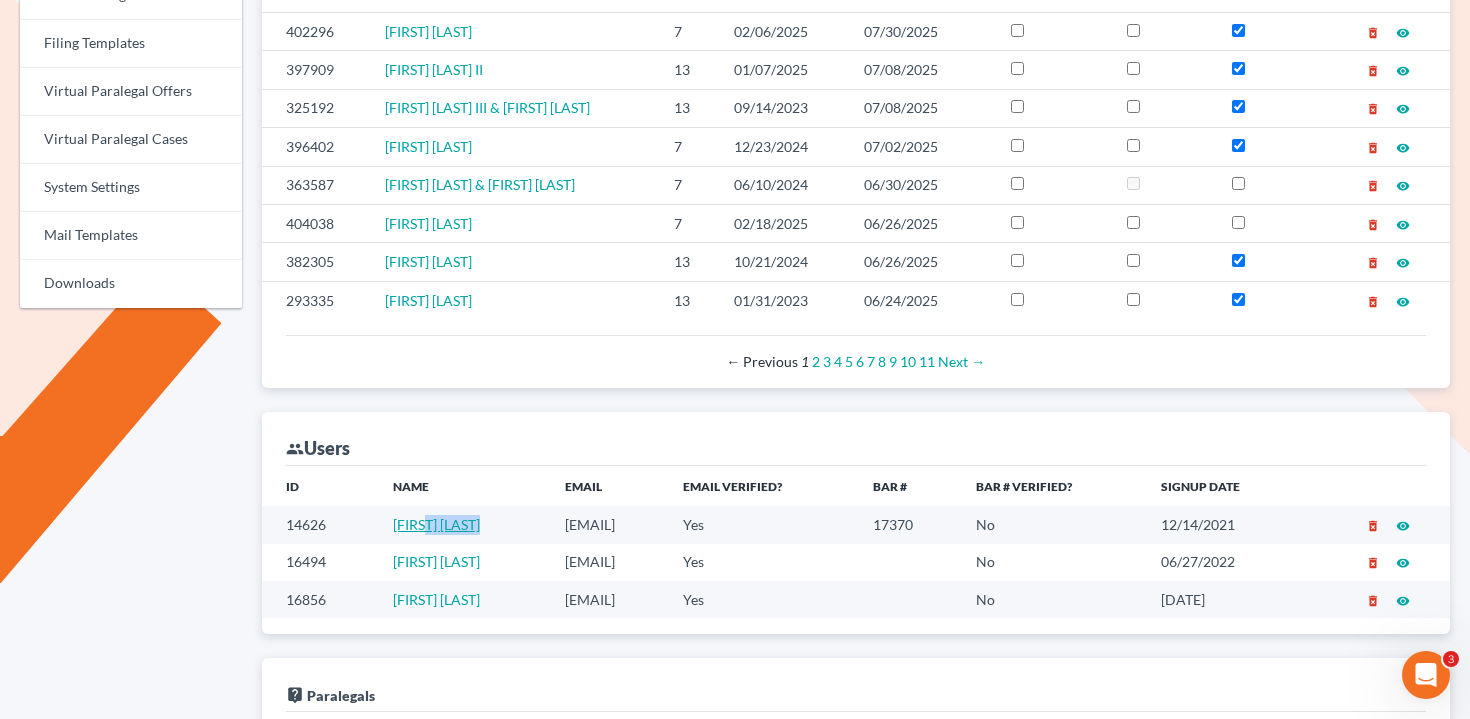 drag, startPoint x: 482, startPoint y: 527, endPoint x: 410, endPoint y: 527, distance: 72 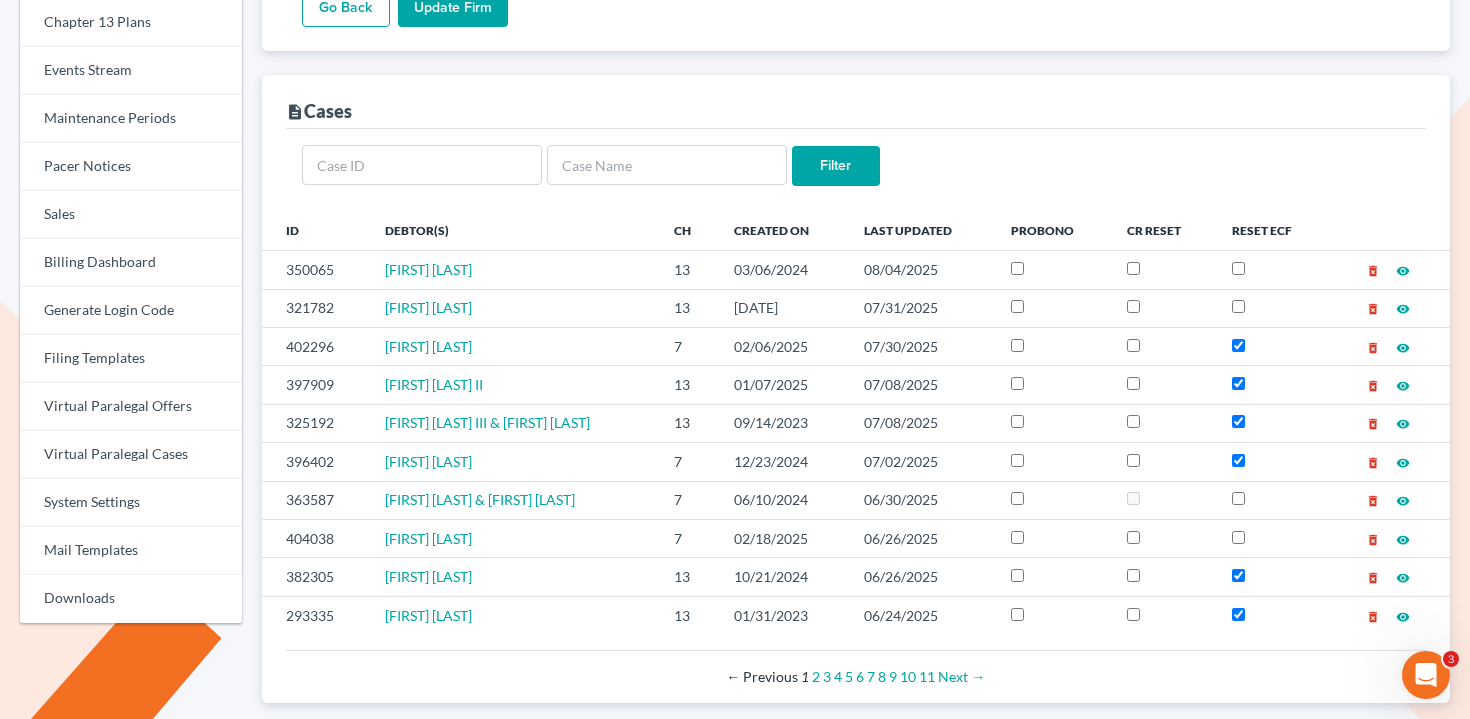 scroll, scrollTop: 33, scrollLeft: 0, axis: vertical 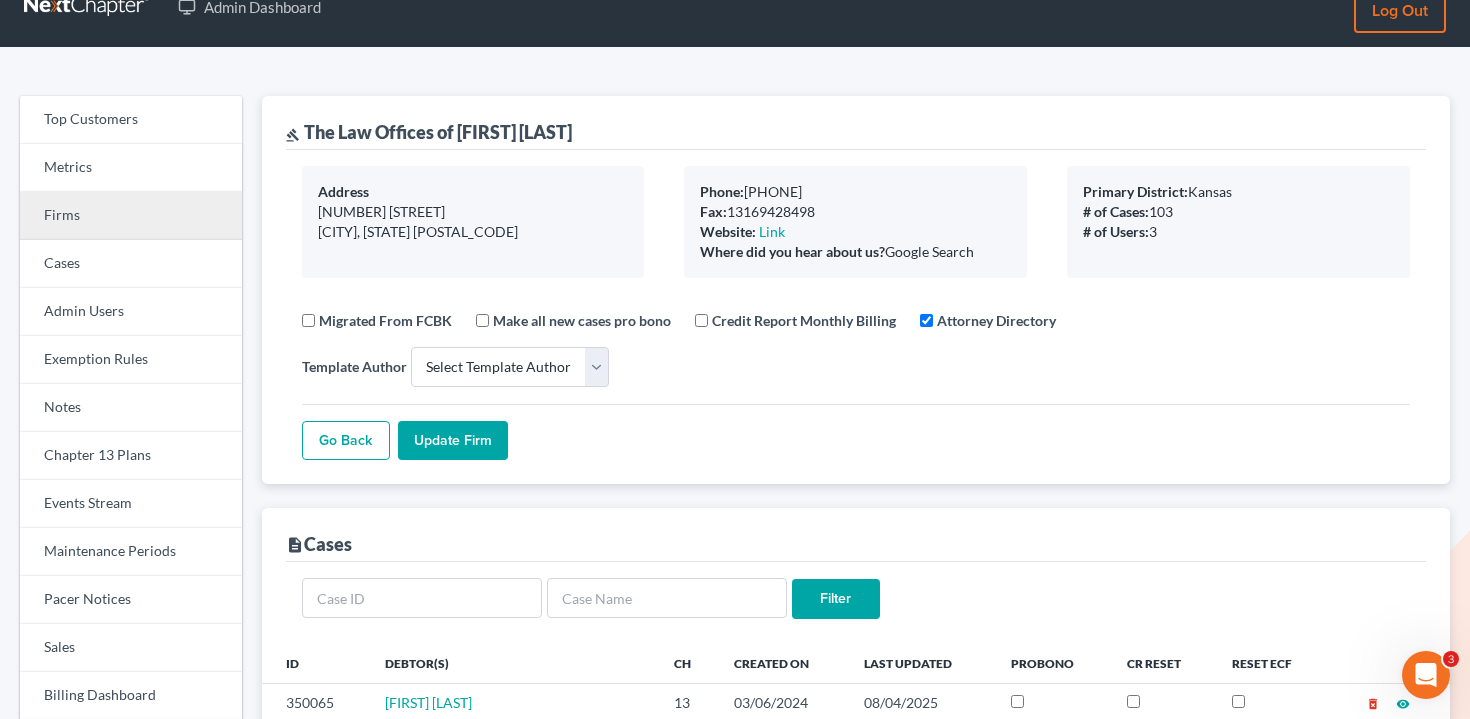 click on "Firms" at bounding box center [131, 216] 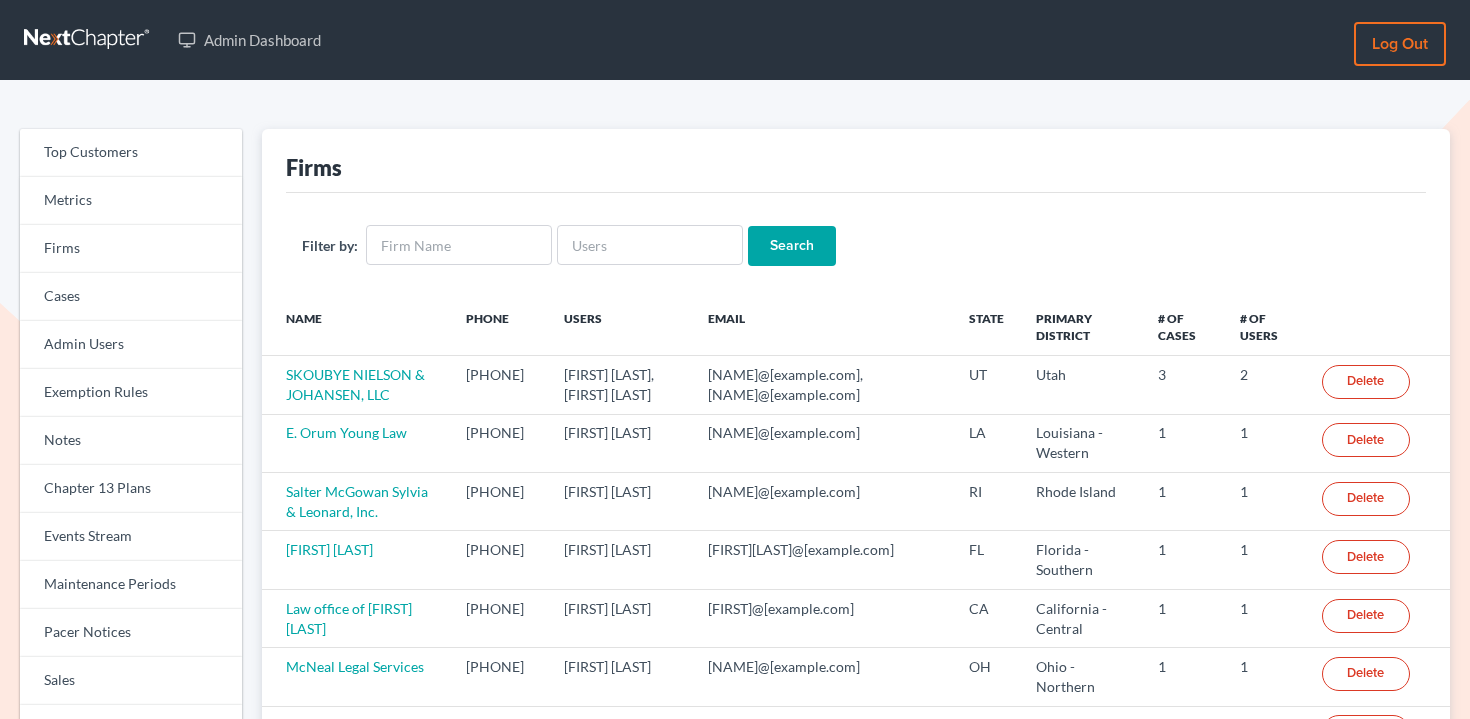 scroll, scrollTop: 0, scrollLeft: 0, axis: both 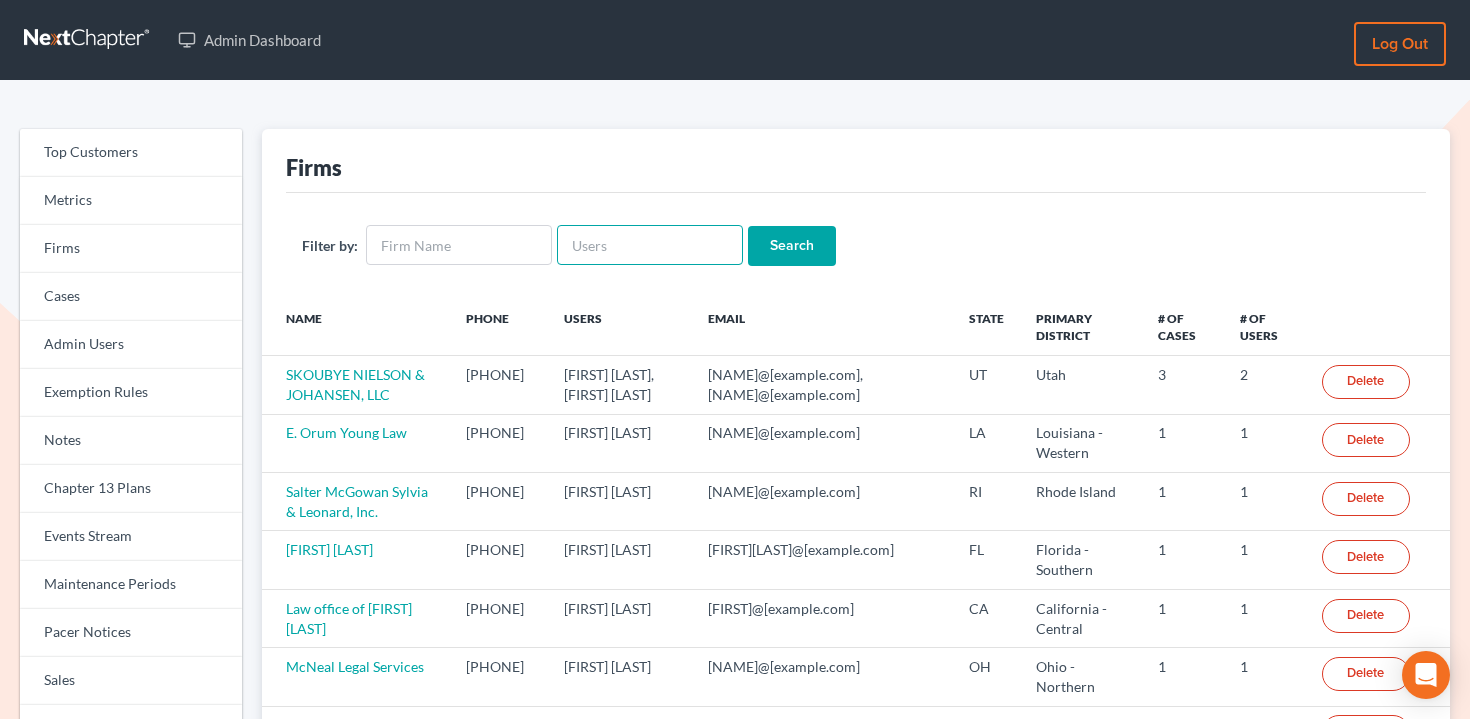 click at bounding box center (650, 245) 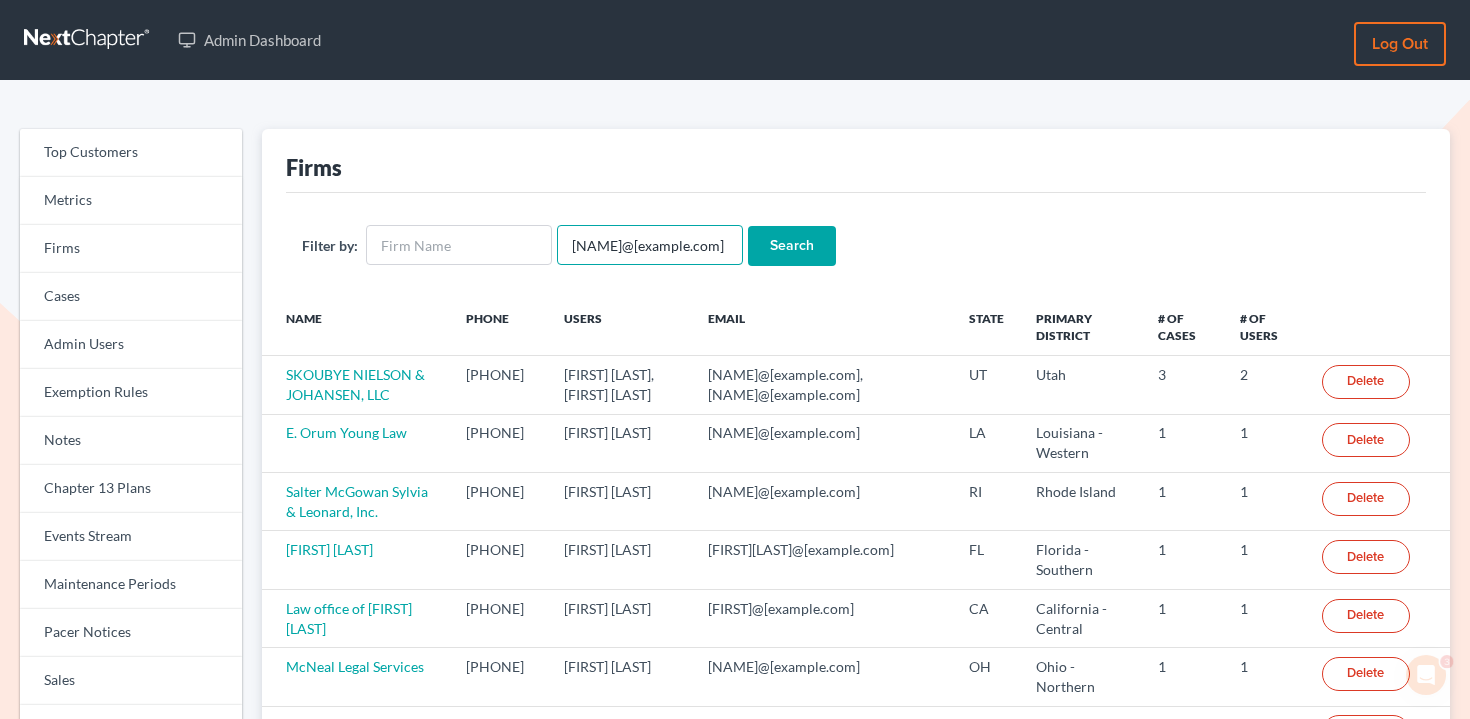 scroll, scrollTop: 0, scrollLeft: 0, axis: both 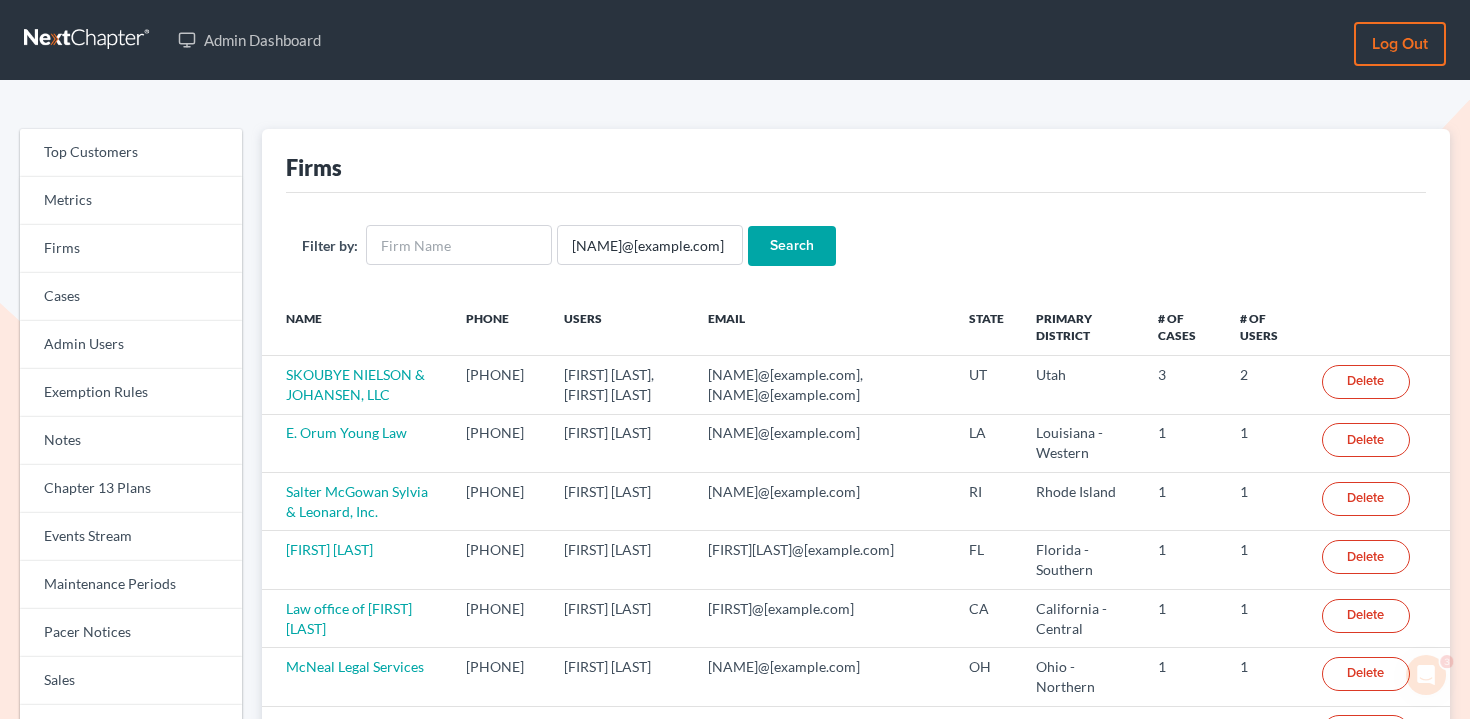 click on "Search" at bounding box center [792, 246] 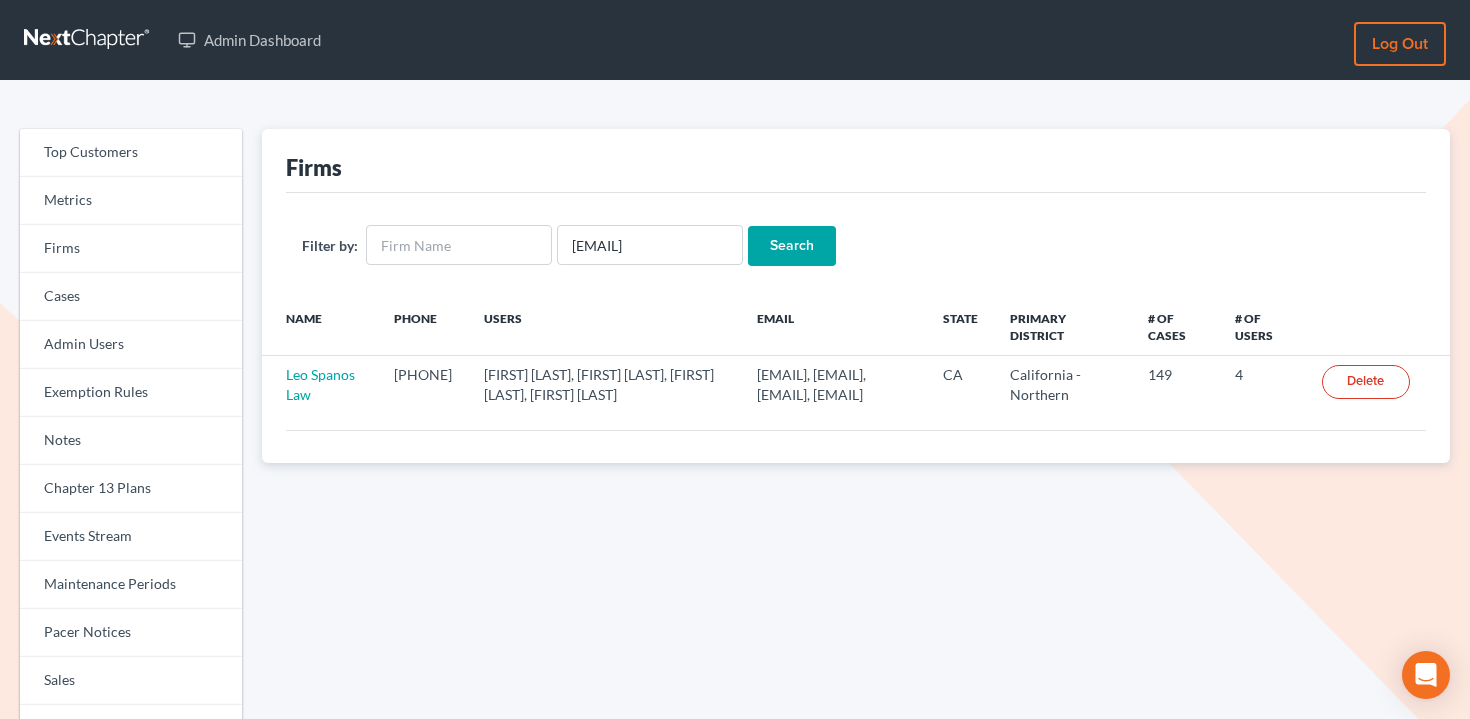 scroll, scrollTop: 0, scrollLeft: 0, axis: both 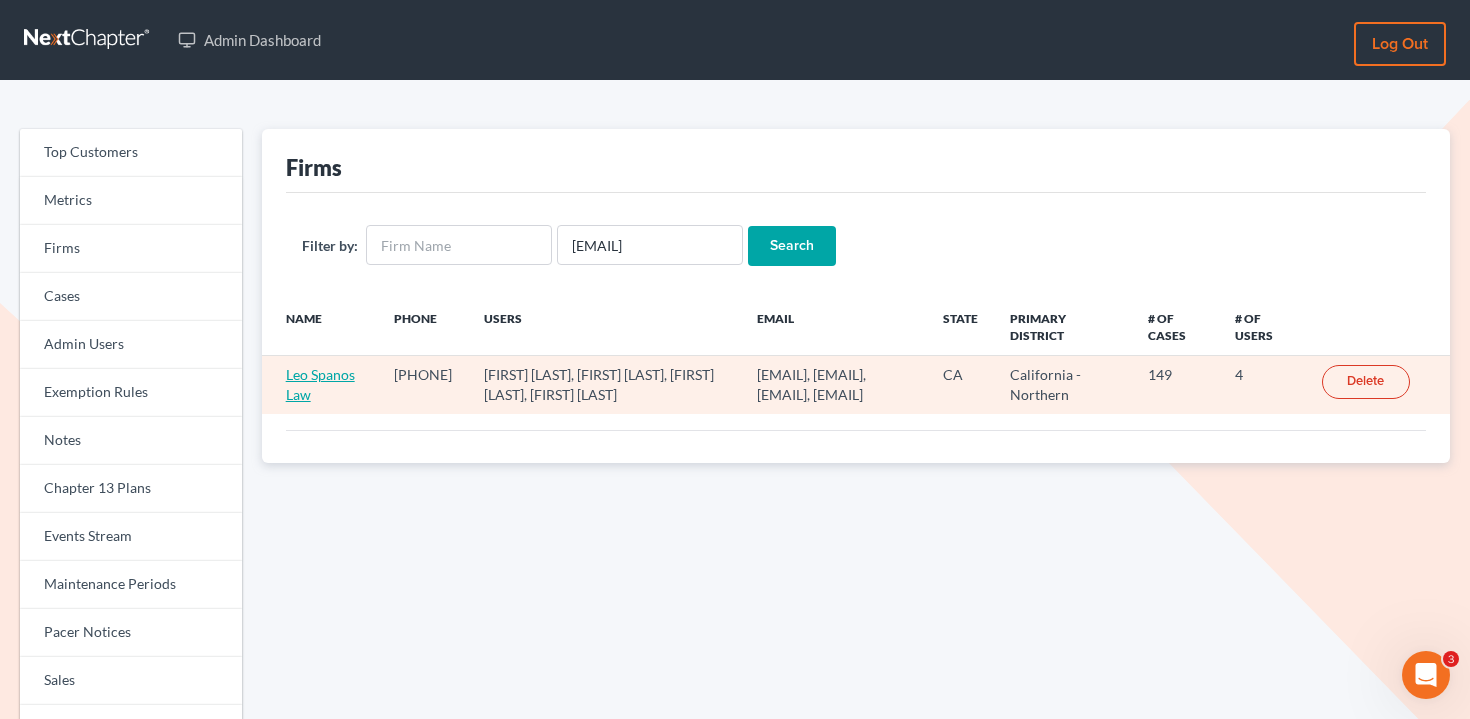 click on "Leo Spanos Law" at bounding box center (320, 384) 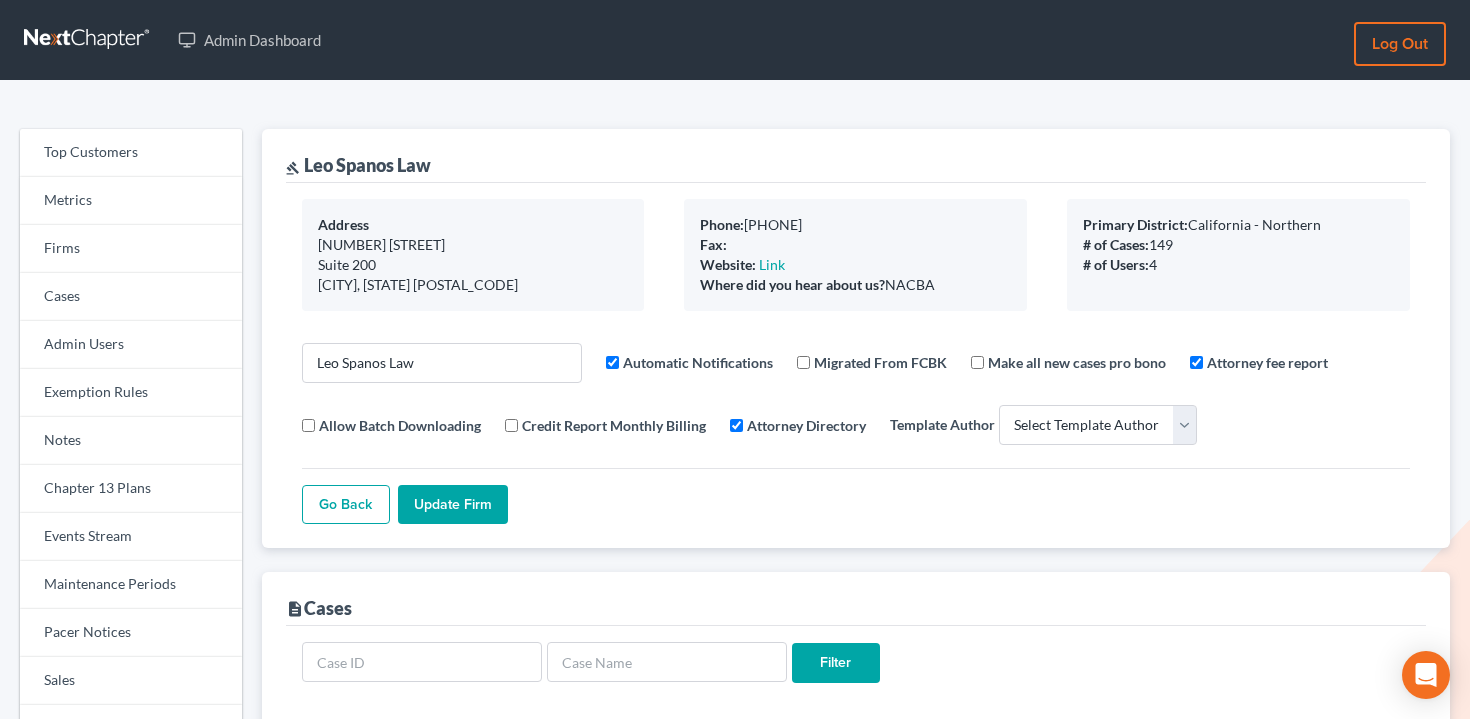 select 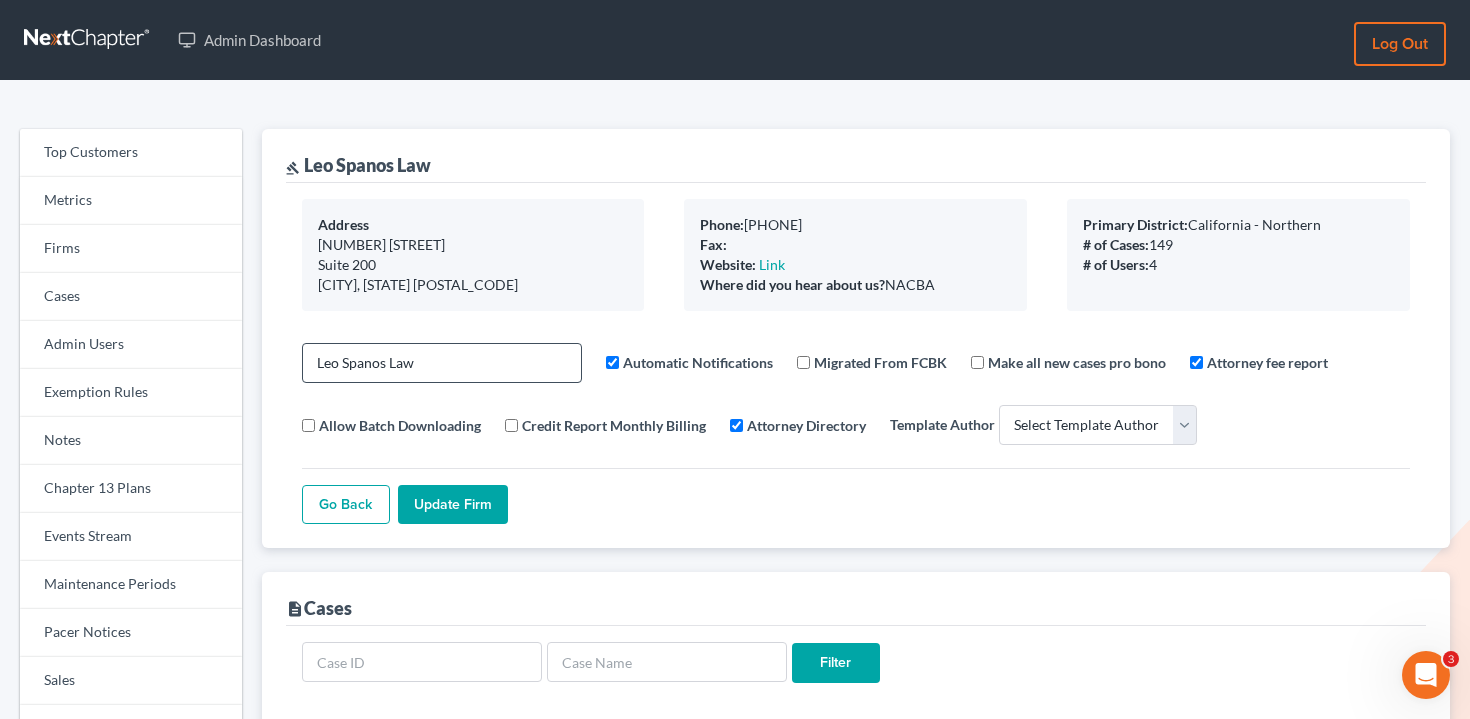 scroll, scrollTop: 0, scrollLeft: 0, axis: both 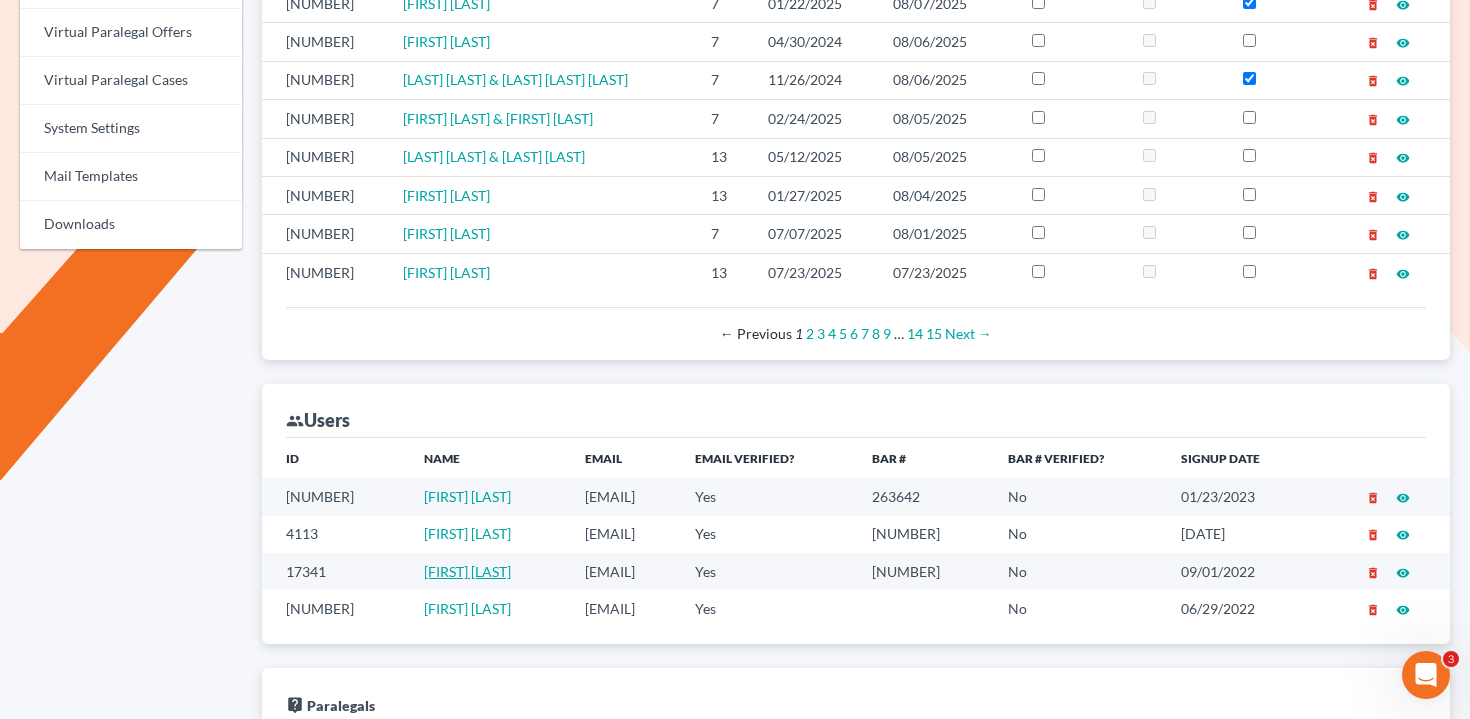 drag, startPoint x: 485, startPoint y: 574, endPoint x: 439, endPoint y: 573, distance: 46.010868 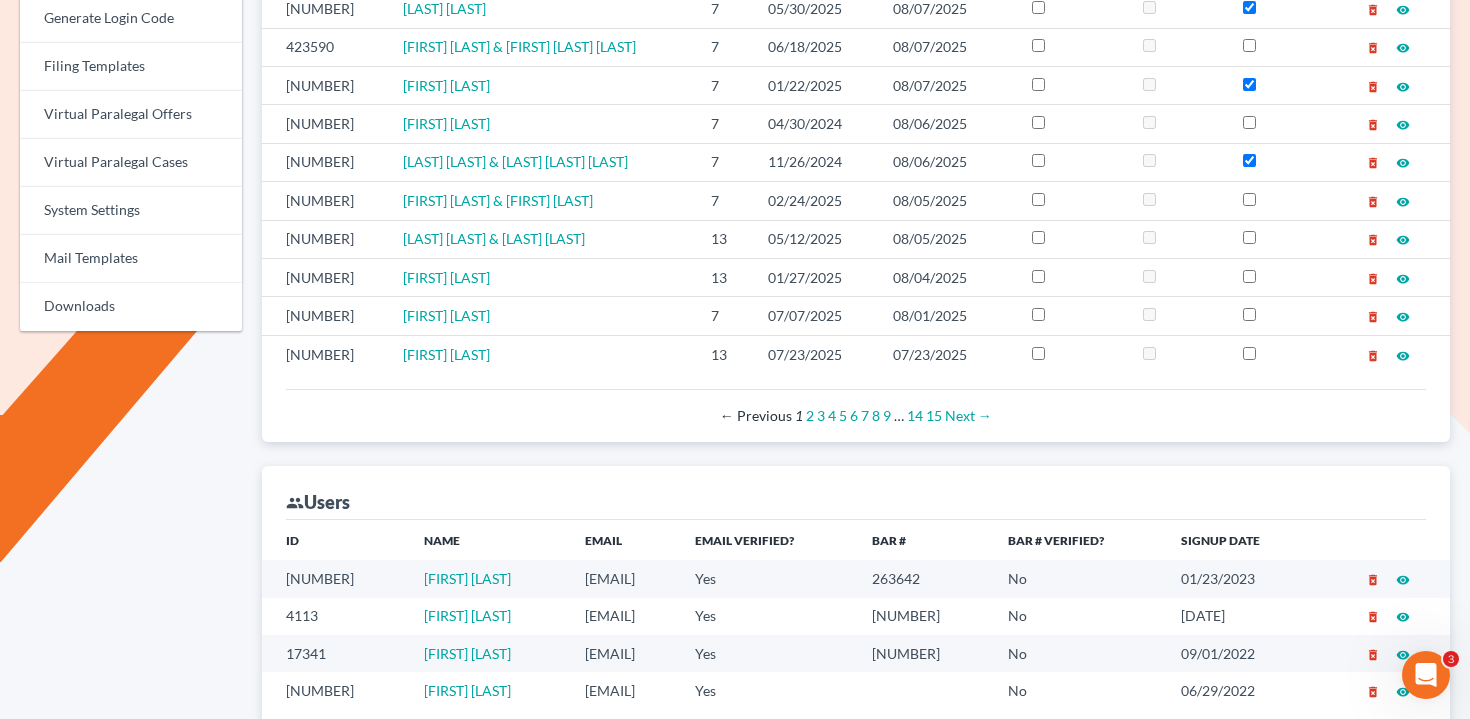 scroll, scrollTop: 1141, scrollLeft: 0, axis: vertical 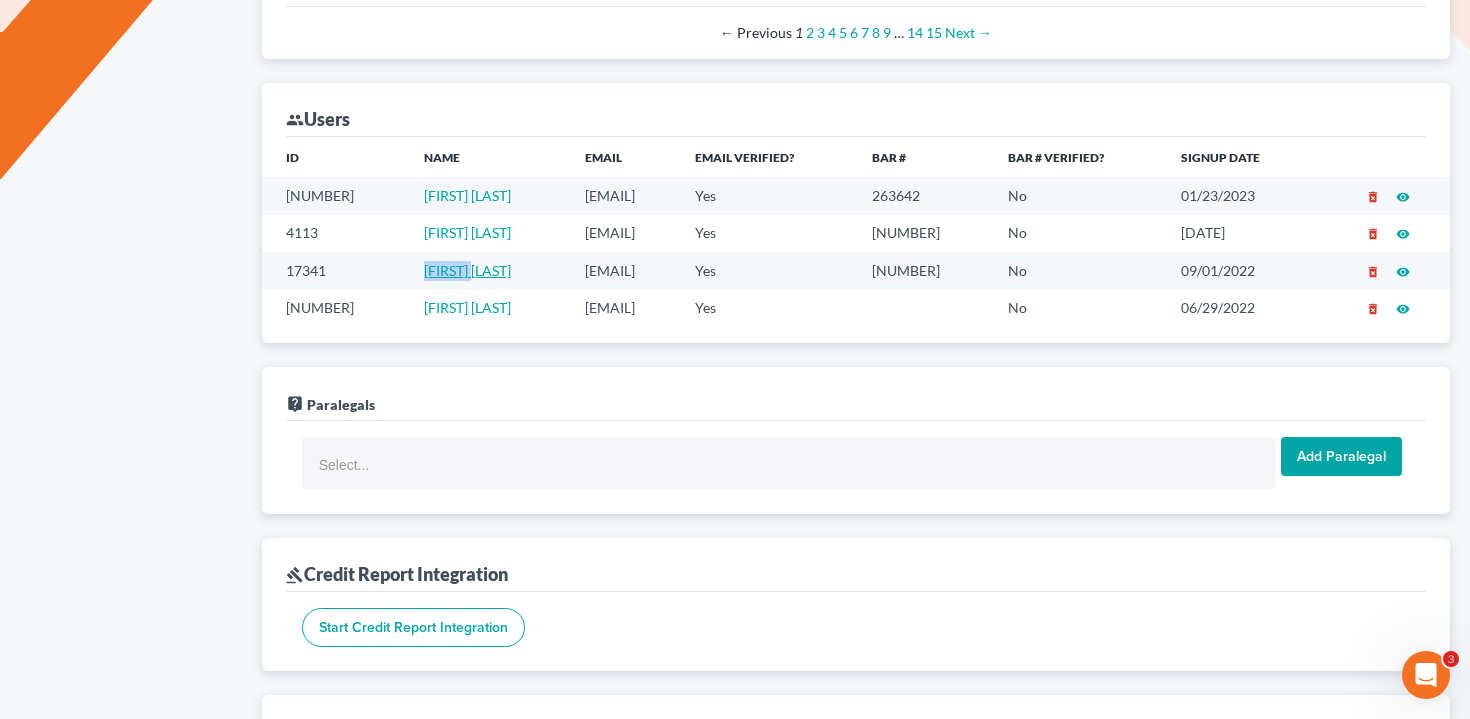 drag, startPoint x: 371, startPoint y: 275, endPoint x: 430, endPoint y: 277, distance: 59.03389 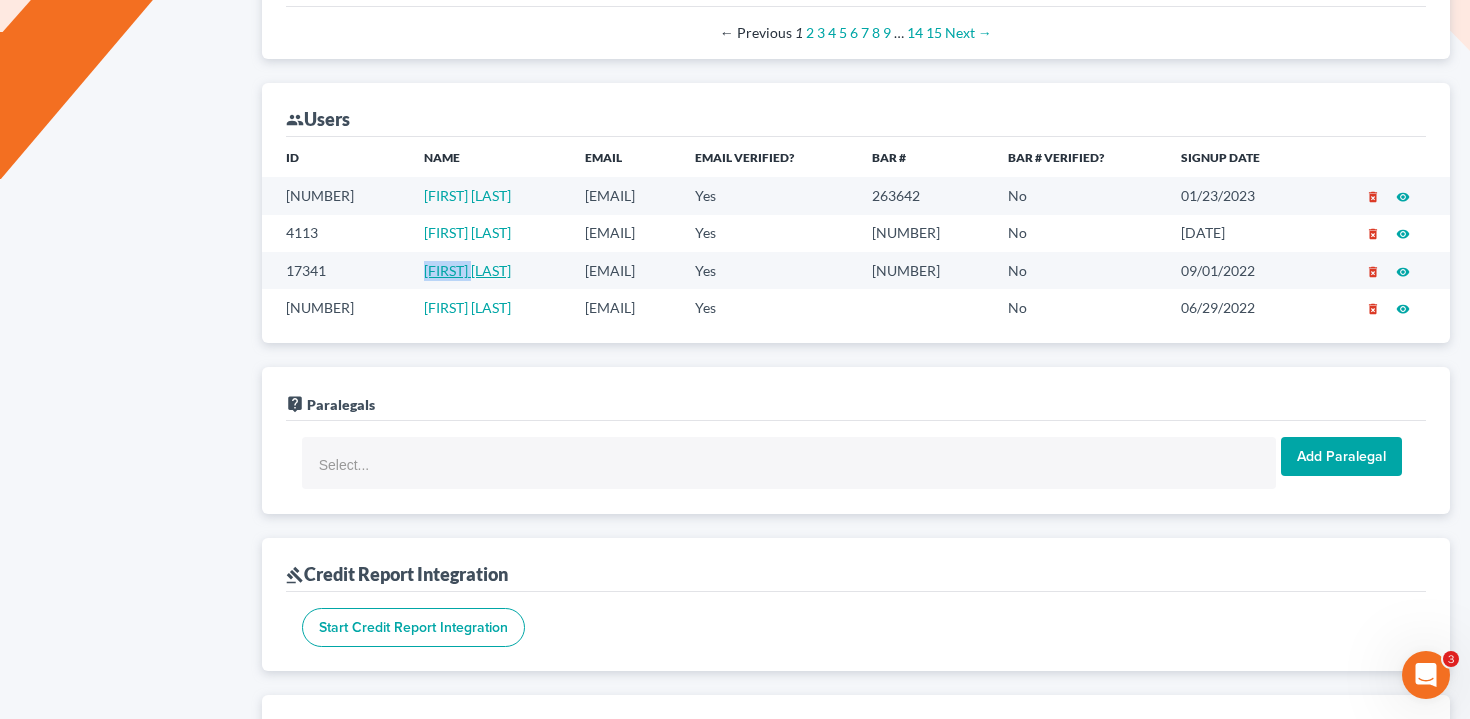 click on "[FIRST] [LAST]" at bounding box center (488, 270) 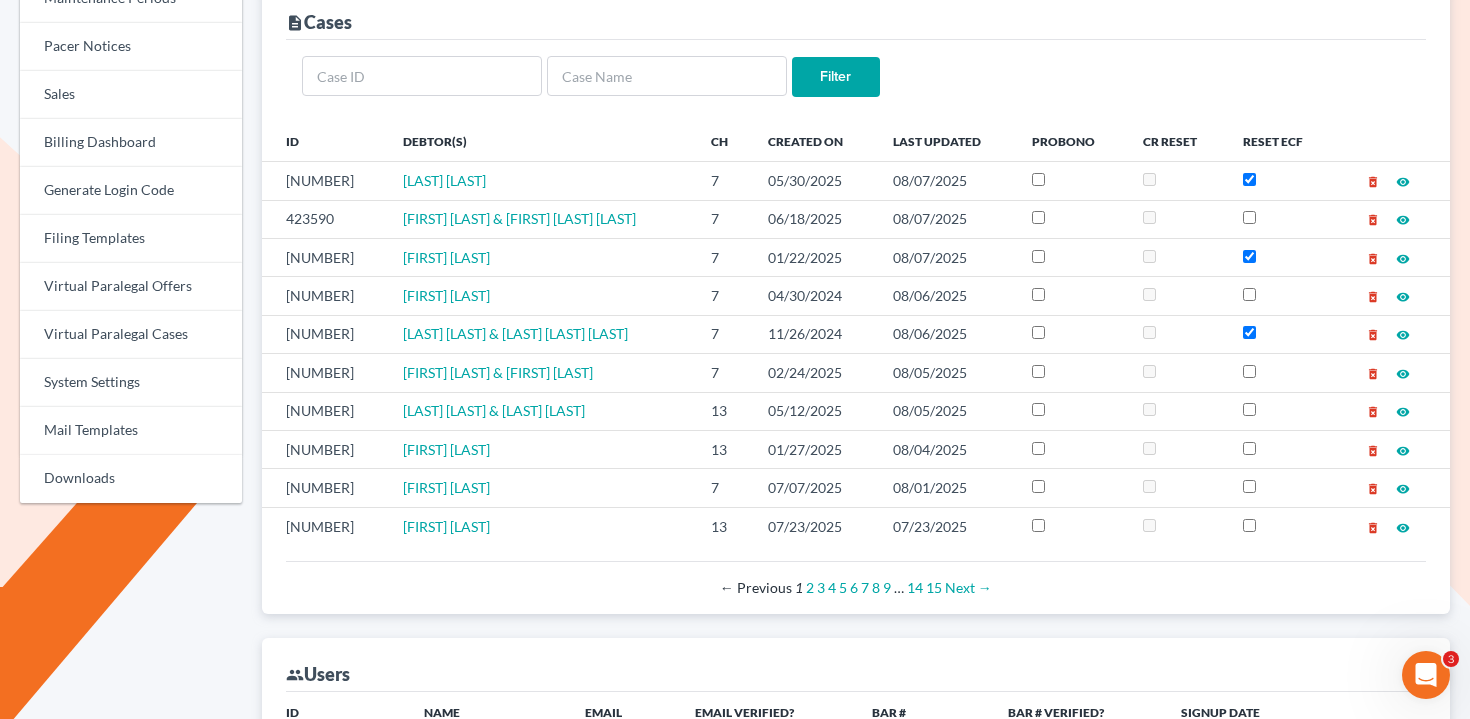 scroll, scrollTop: 0, scrollLeft: 0, axis: both 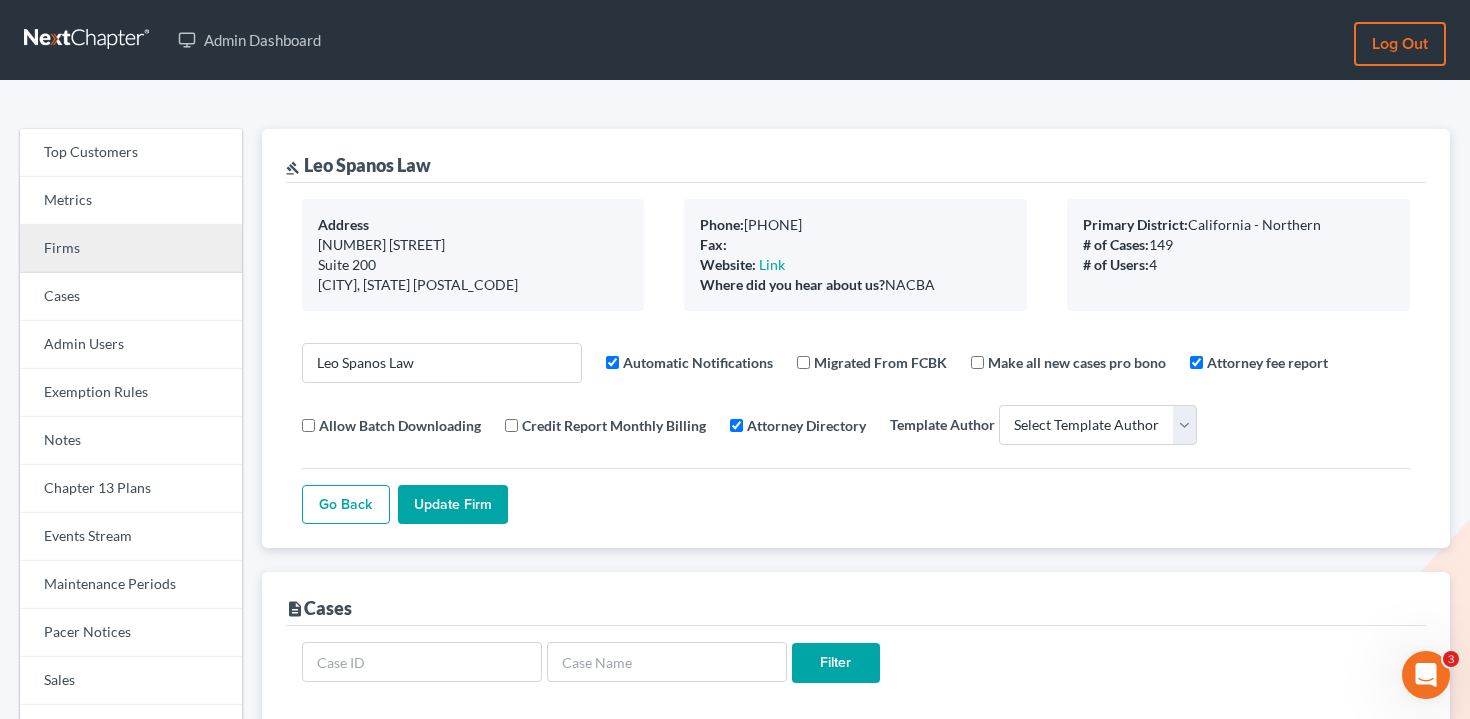 click on "Firms" at bounding box center [131, 249] 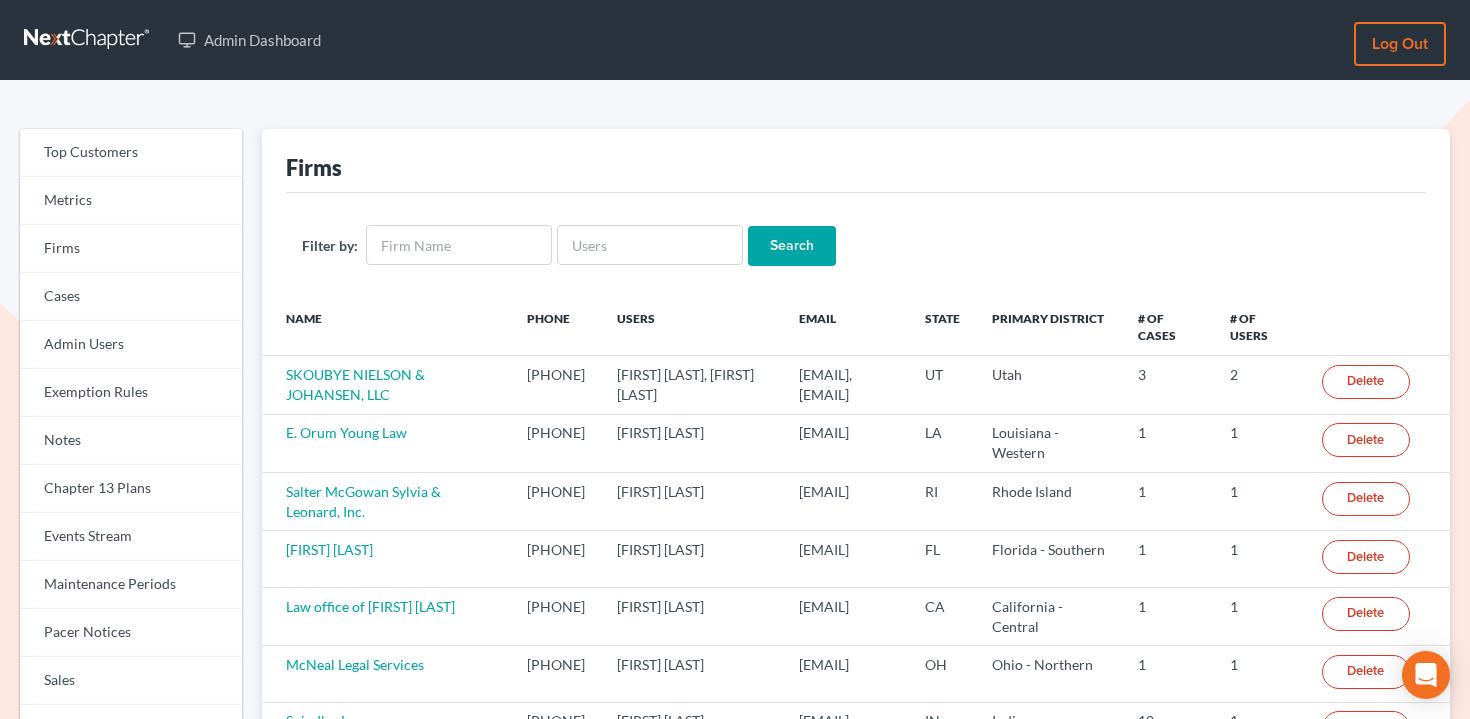 scroll, scrollTop: 0, scrollLeft: 0, axis: both 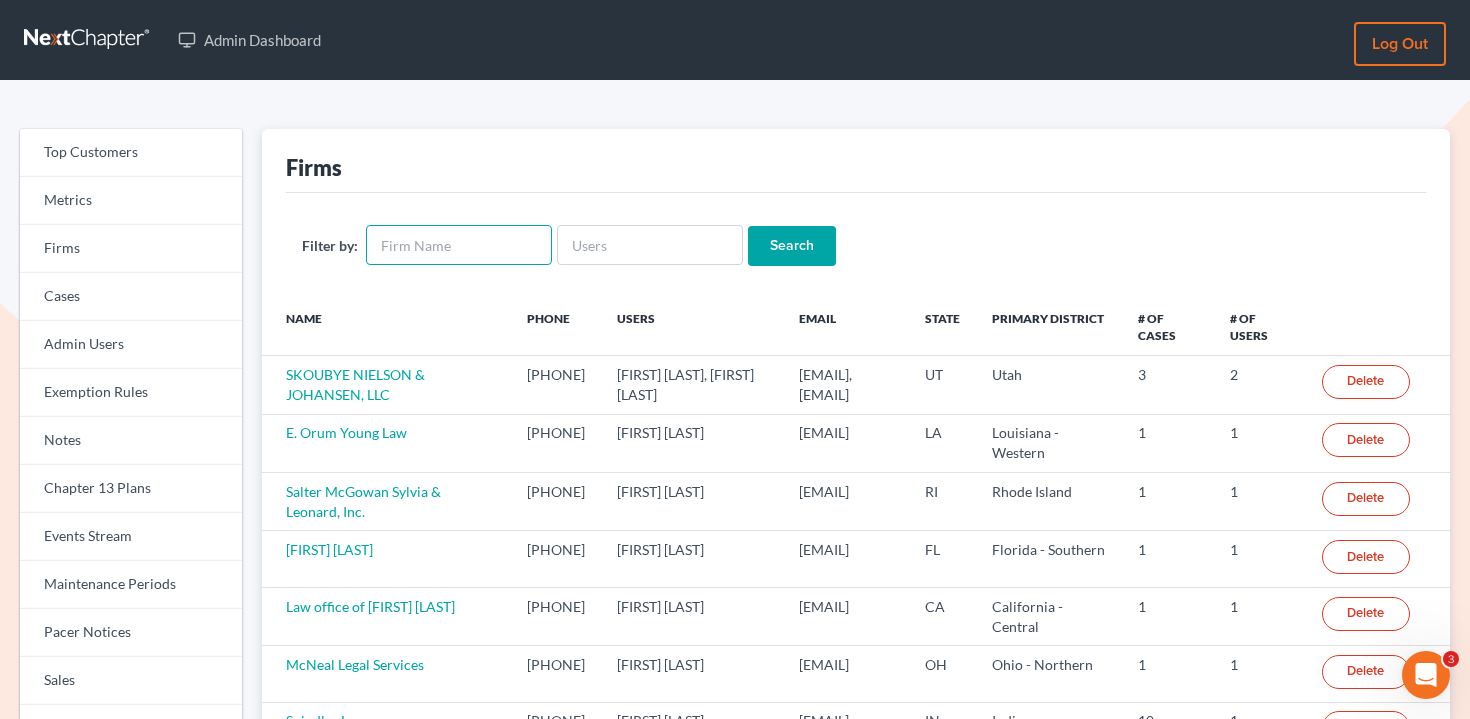 click at bounding box center (459, 245) 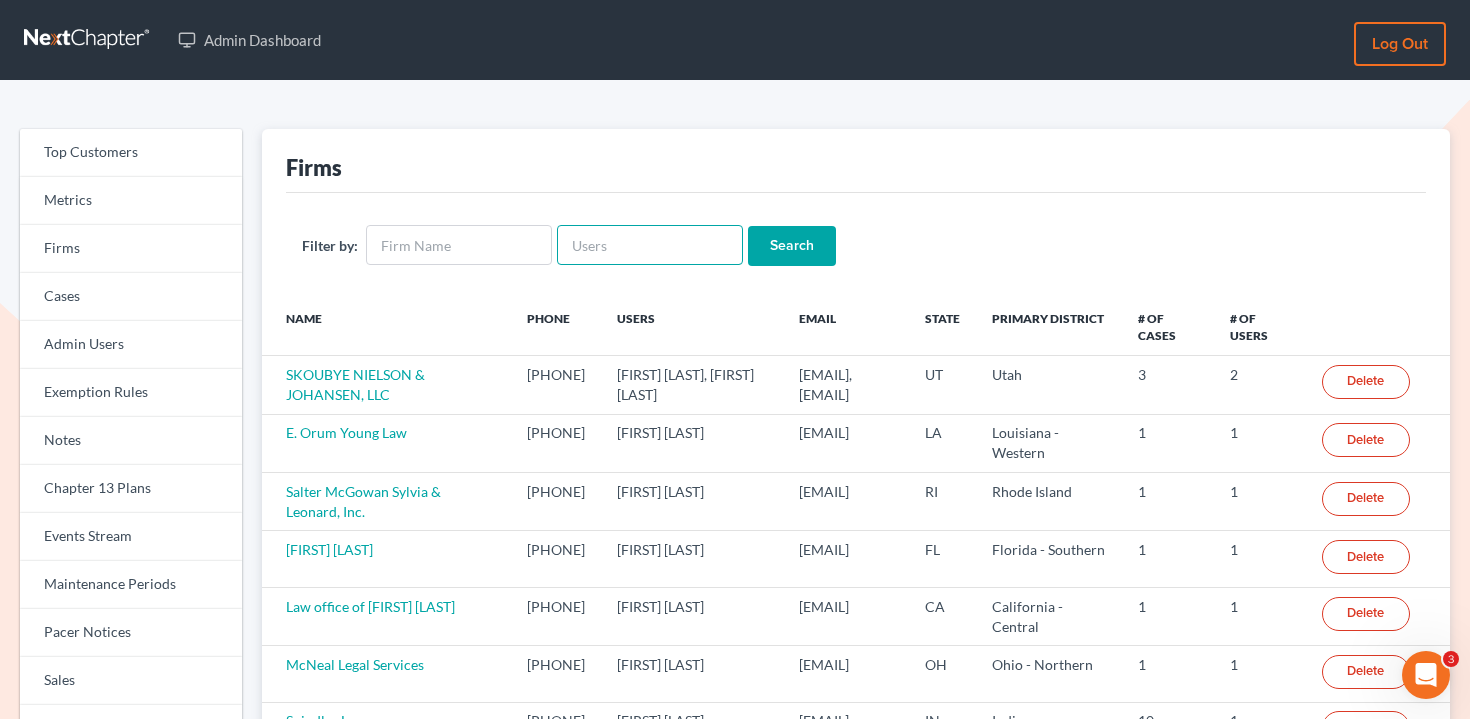 click at bounding box center [650, 245] 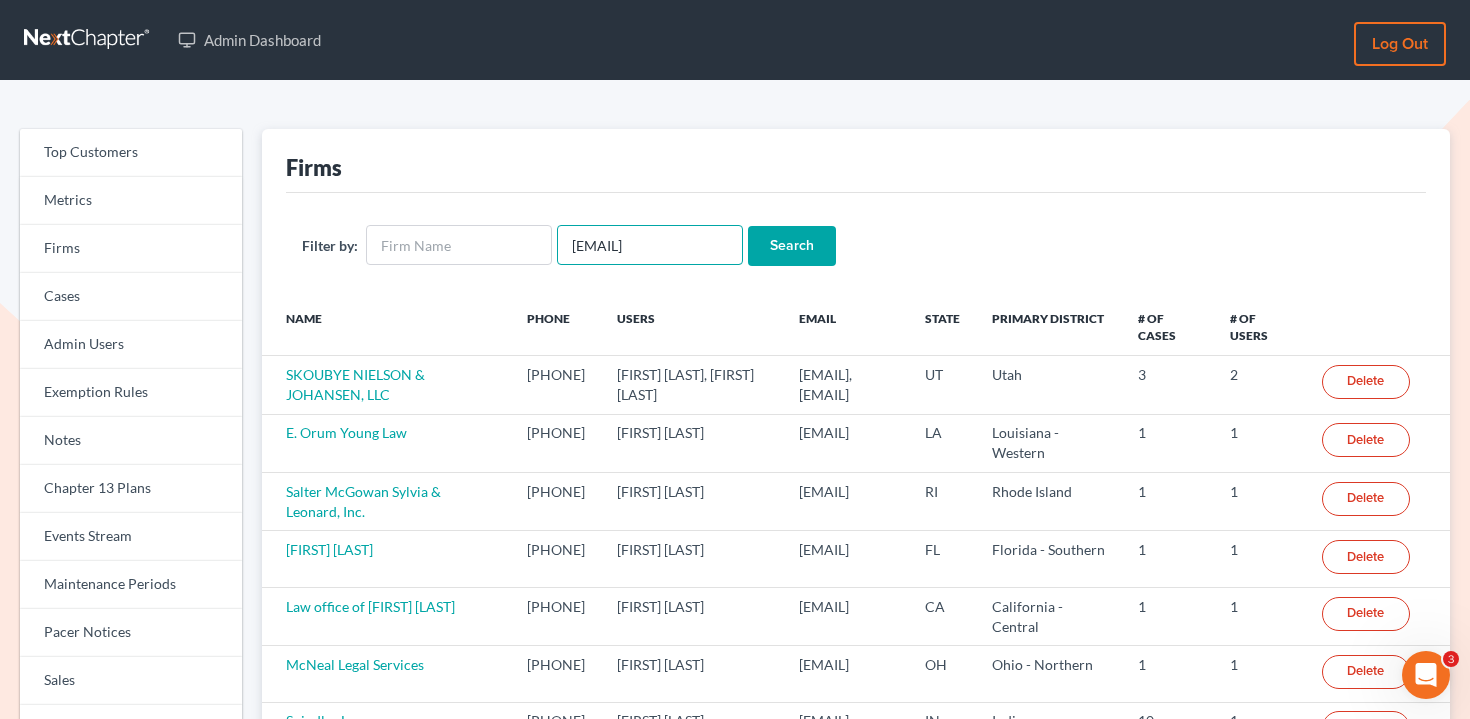 type on "kellyr@tlrlaw.com" 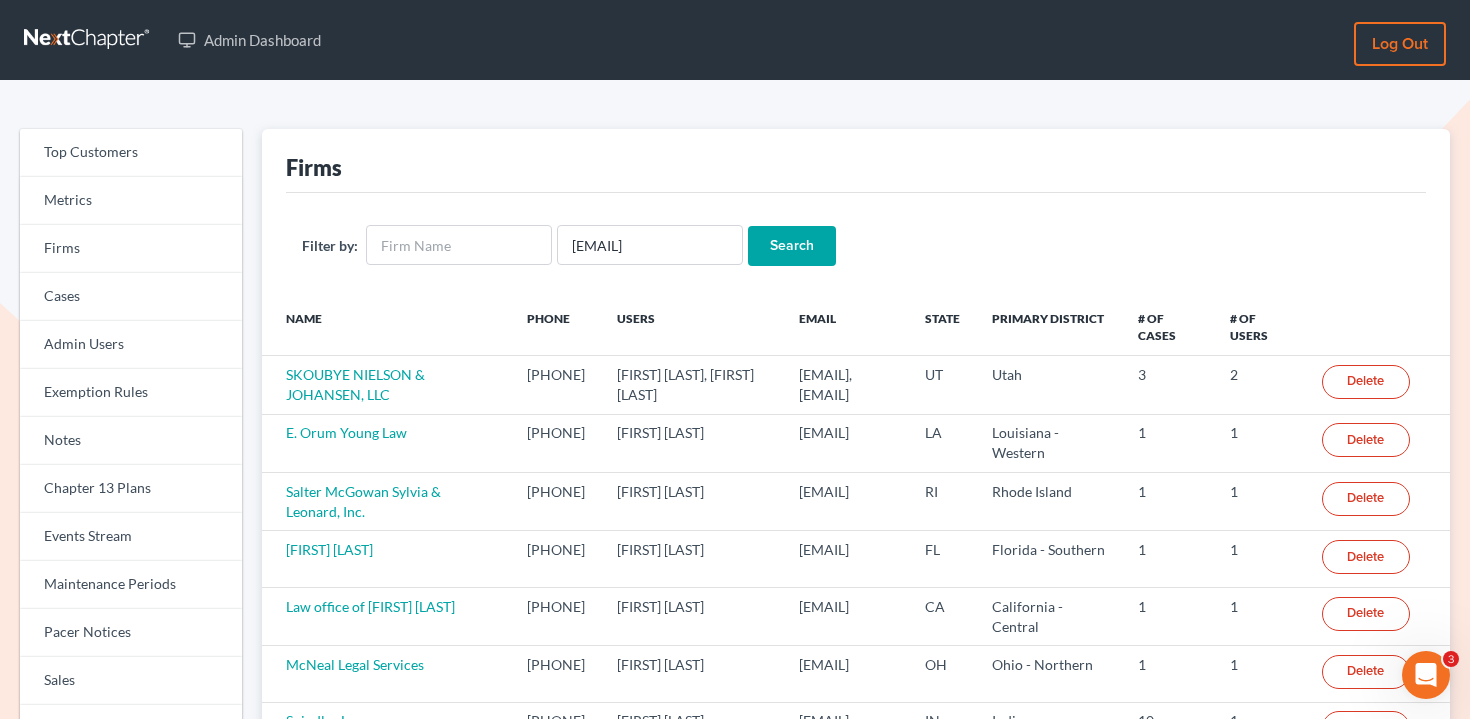 click on "Search" at bounding box center [792, 246] 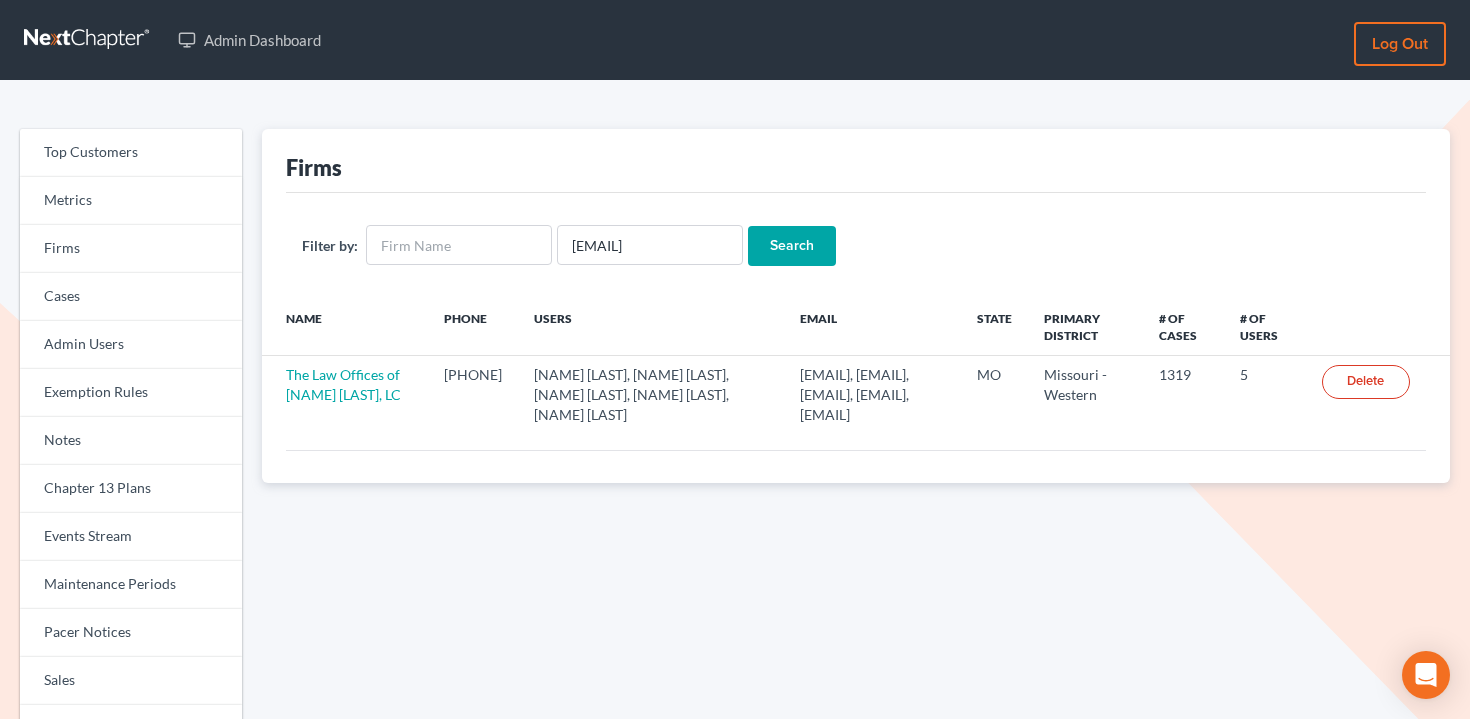 scroll, scrollTop: 0, scrollLeft: 0, axis: both 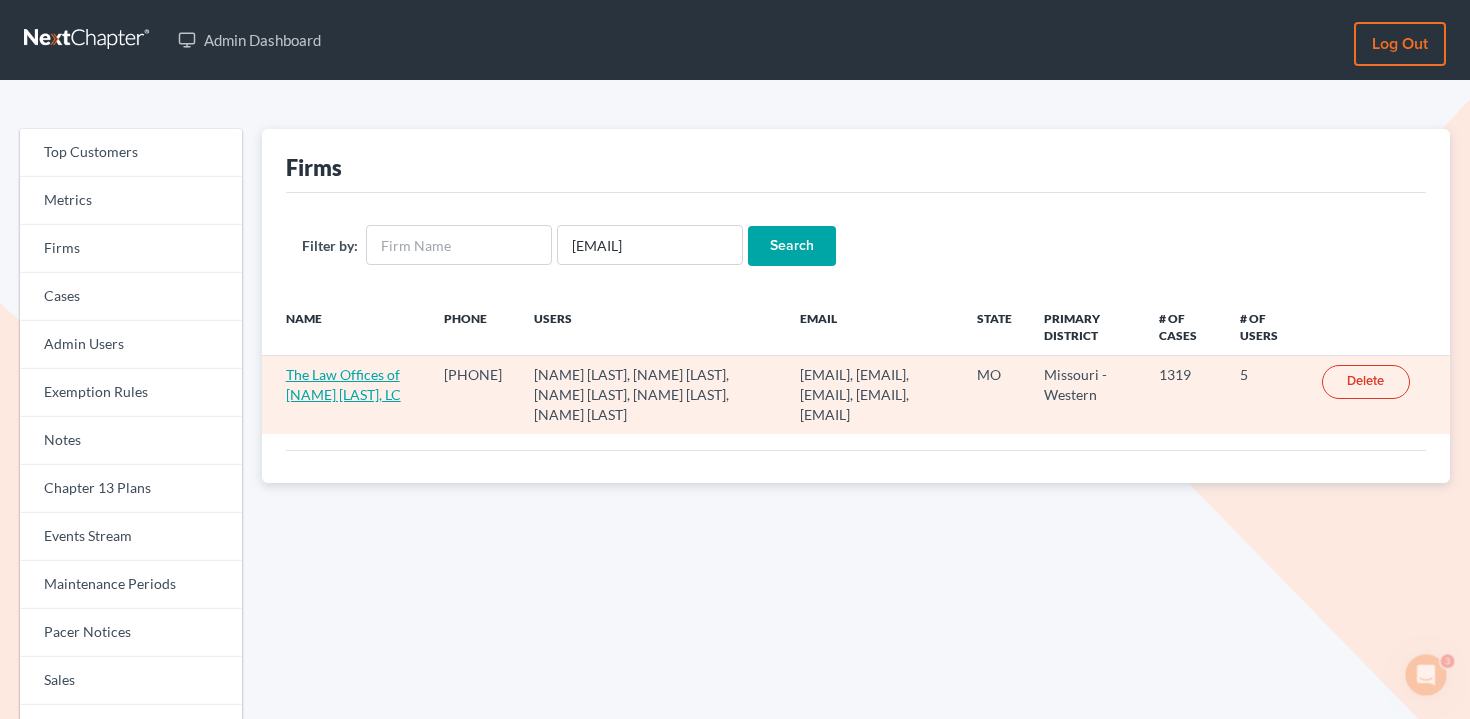 click on "The Law Offices of [TITLE] [LAST], LC" at bounding box center (343, 384) 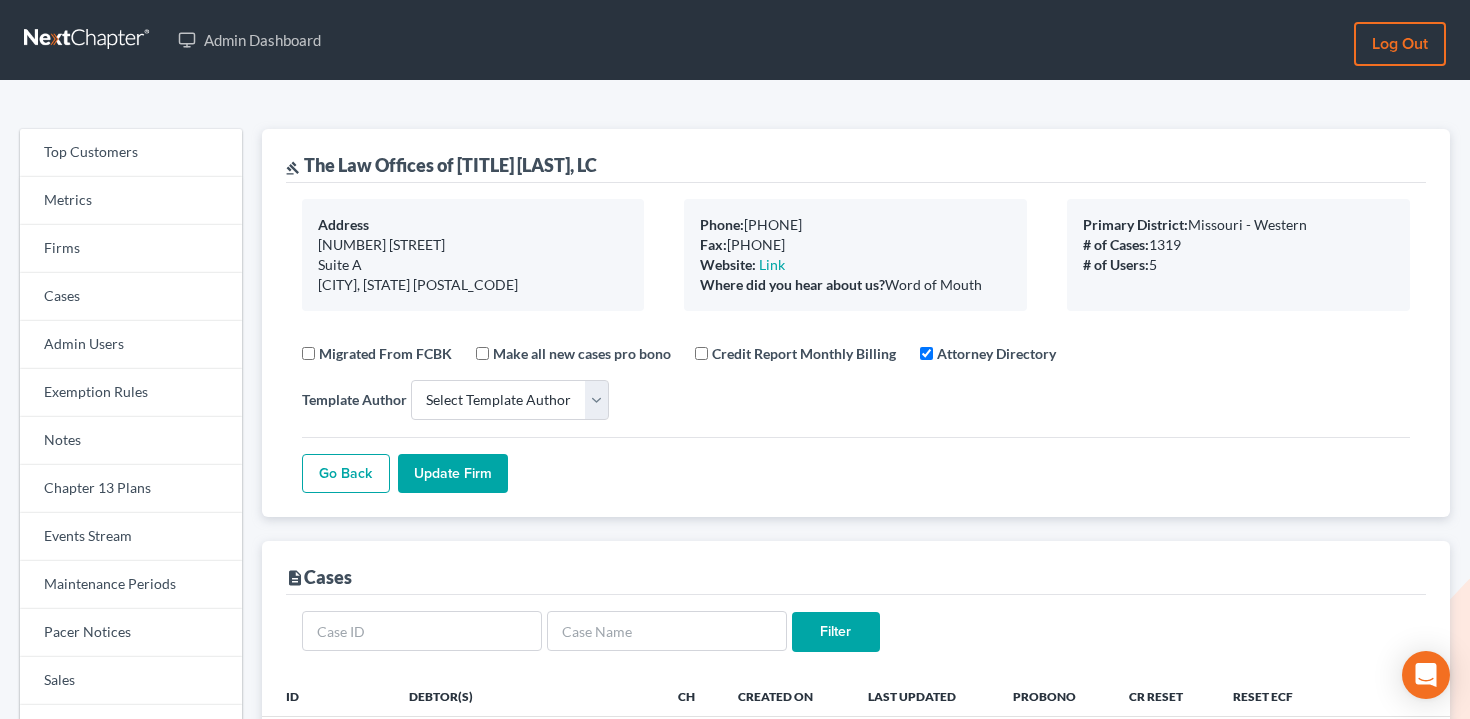 select 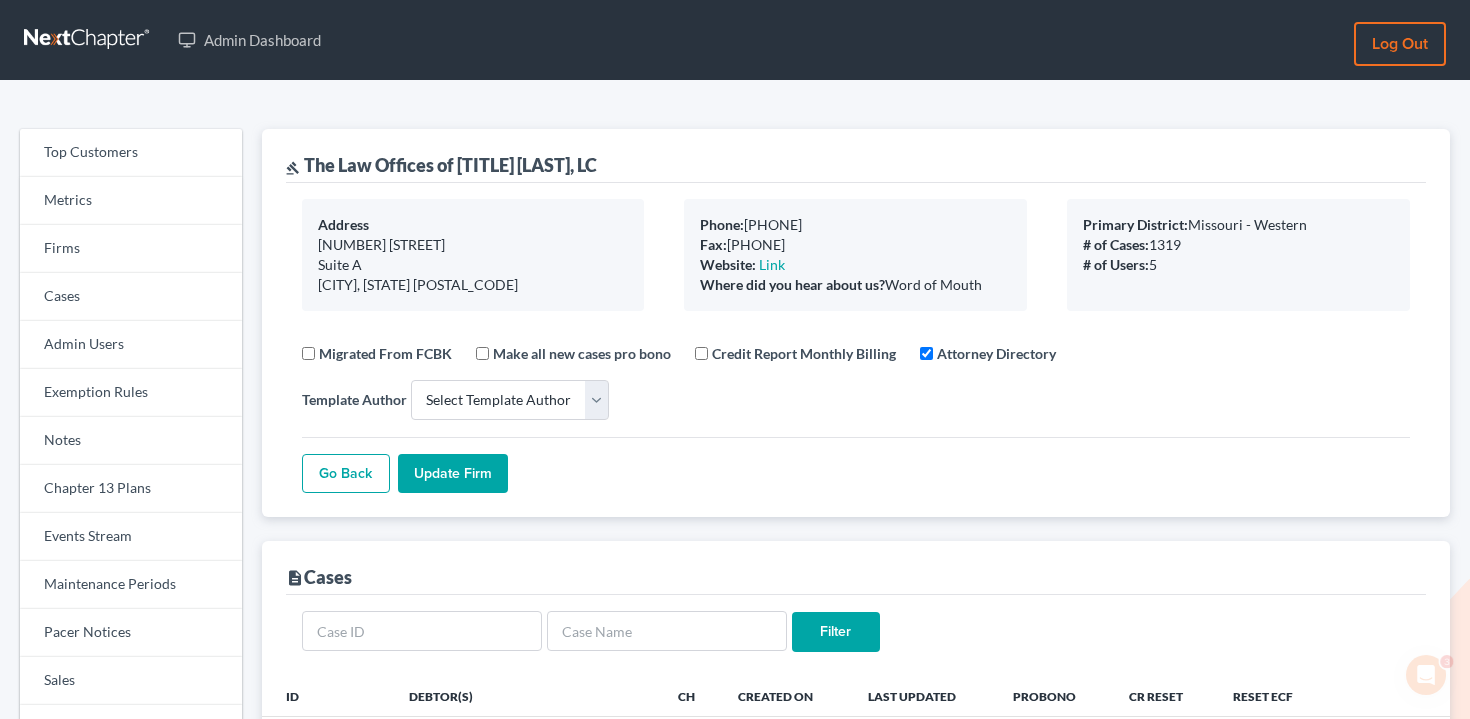 scroll, scrollTop: 0, scrollLeft: 0, axis: both 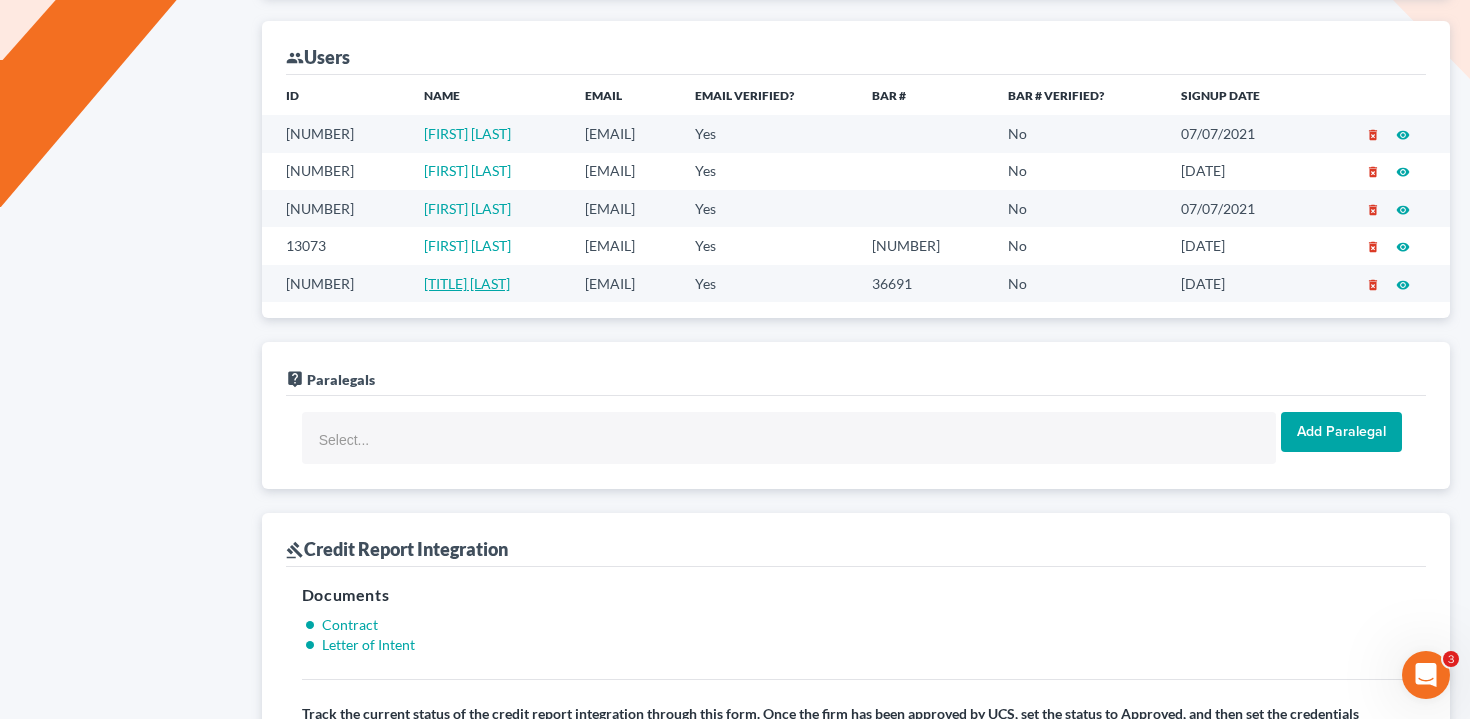 drag, startPoint x: 508, startPoint y: 287, endPoint x: 431, endPoint y: 287, distance: 77 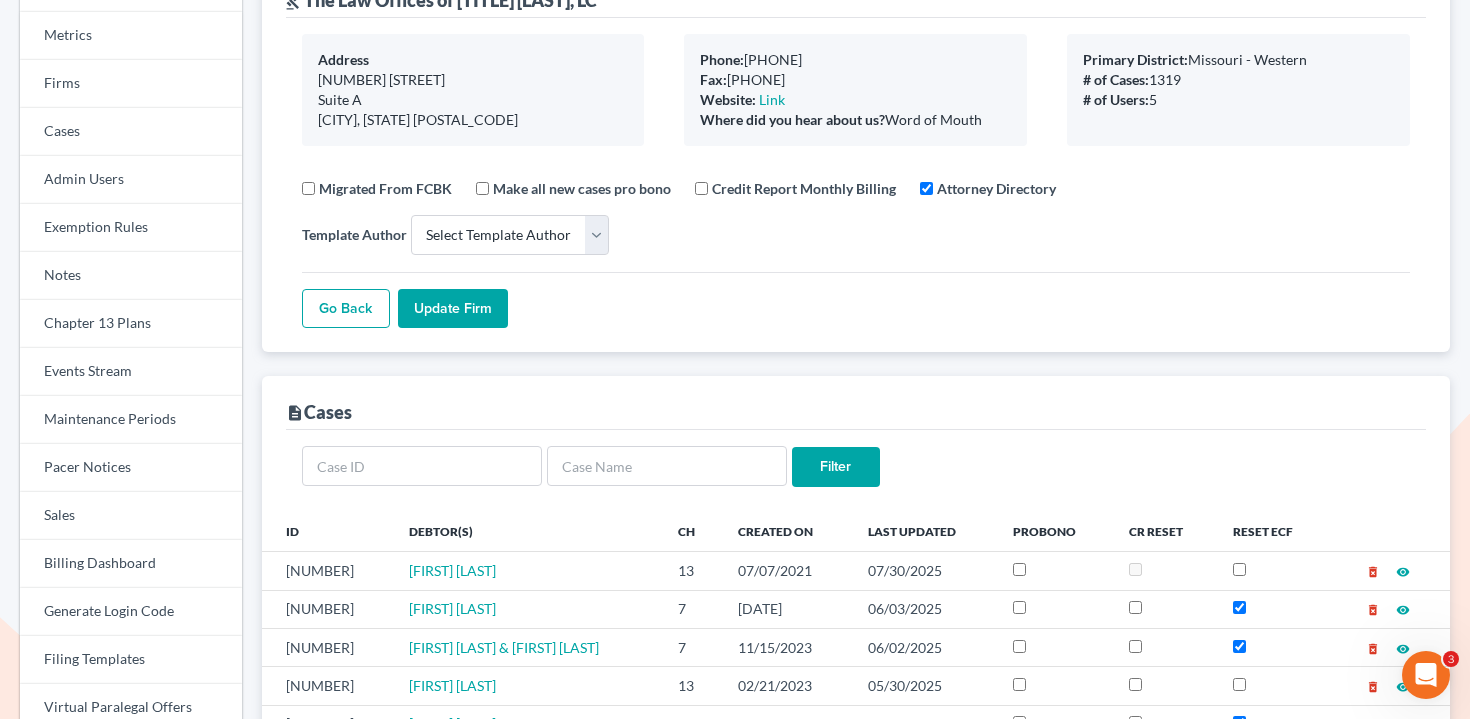 scroll, scrollTop: 0, scrollLeft: 0, axis: both 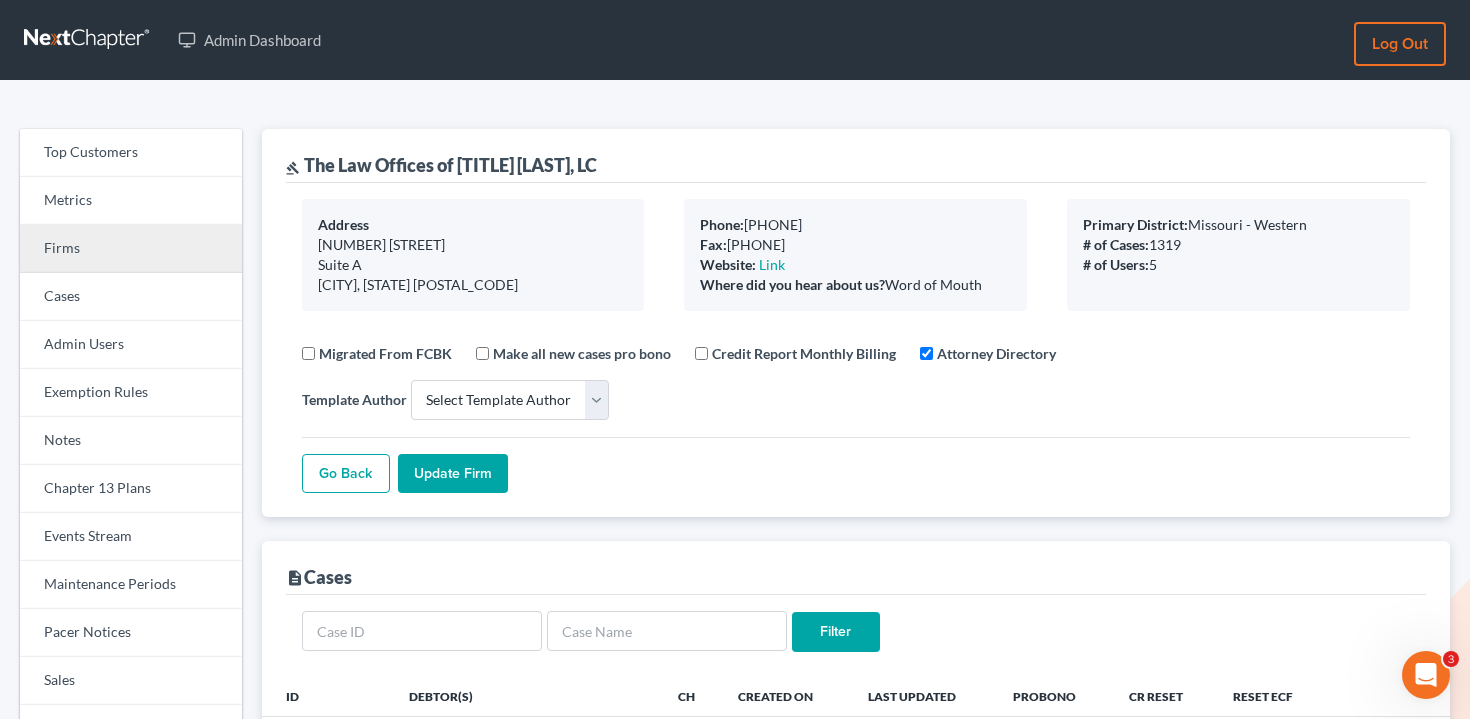 click on "Firms" at bounding box center [131, 249] 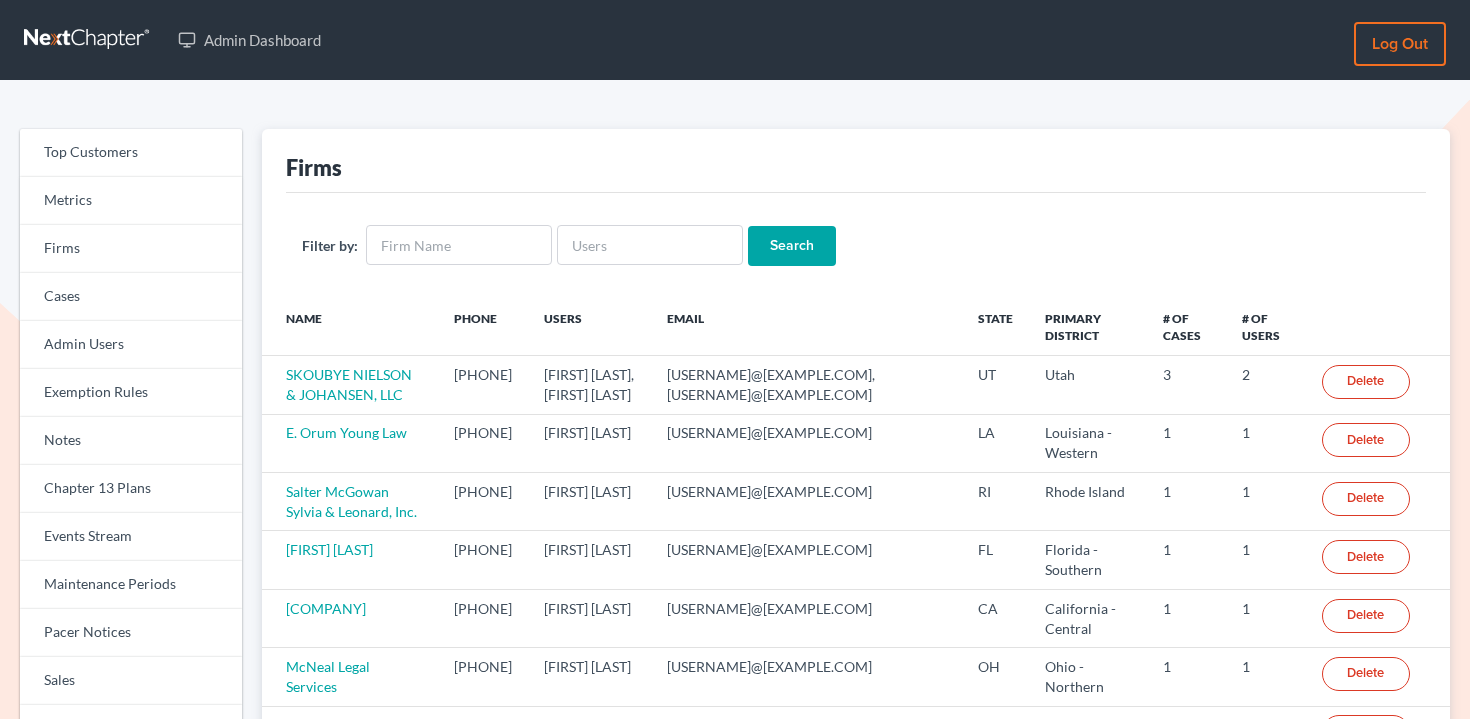 scroll, scrollTop: 0, scrollLeft: 0, axis: both 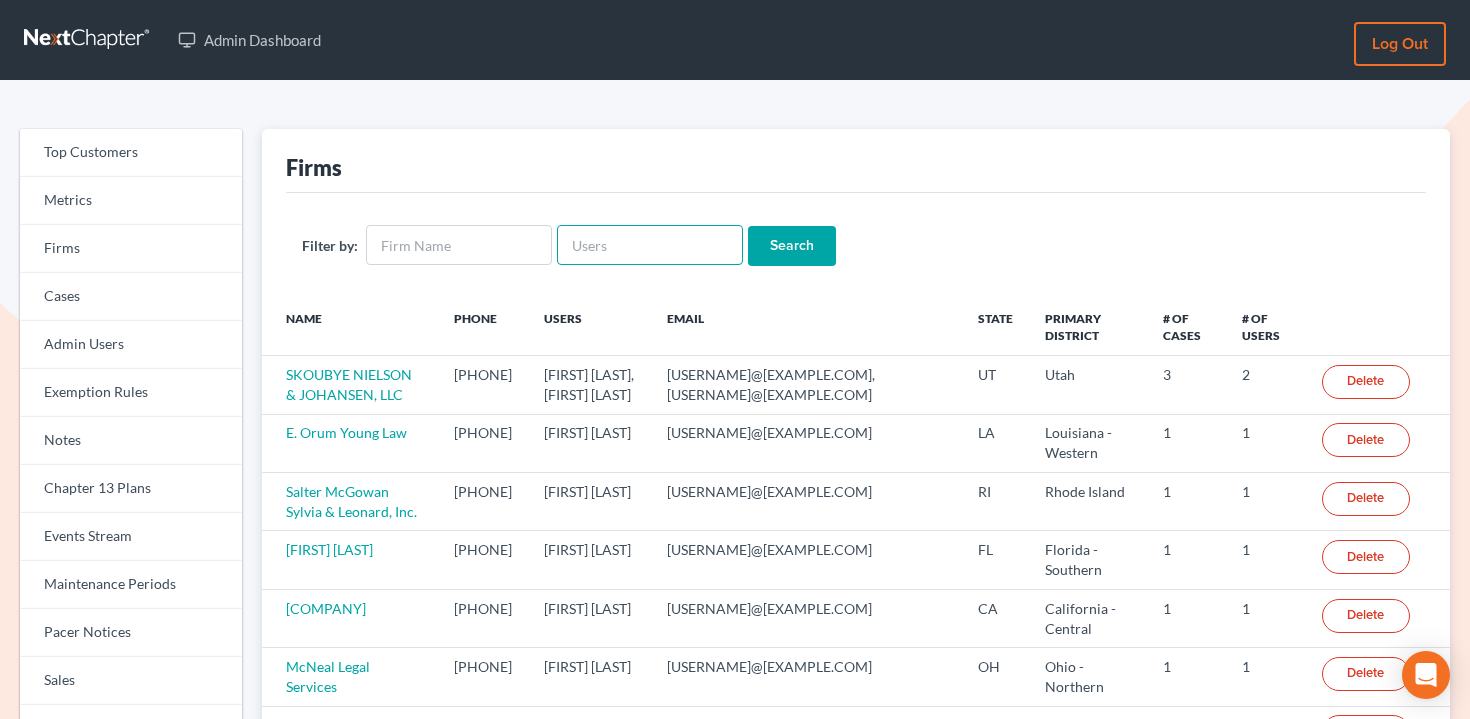click at bounding box center (650, 245) 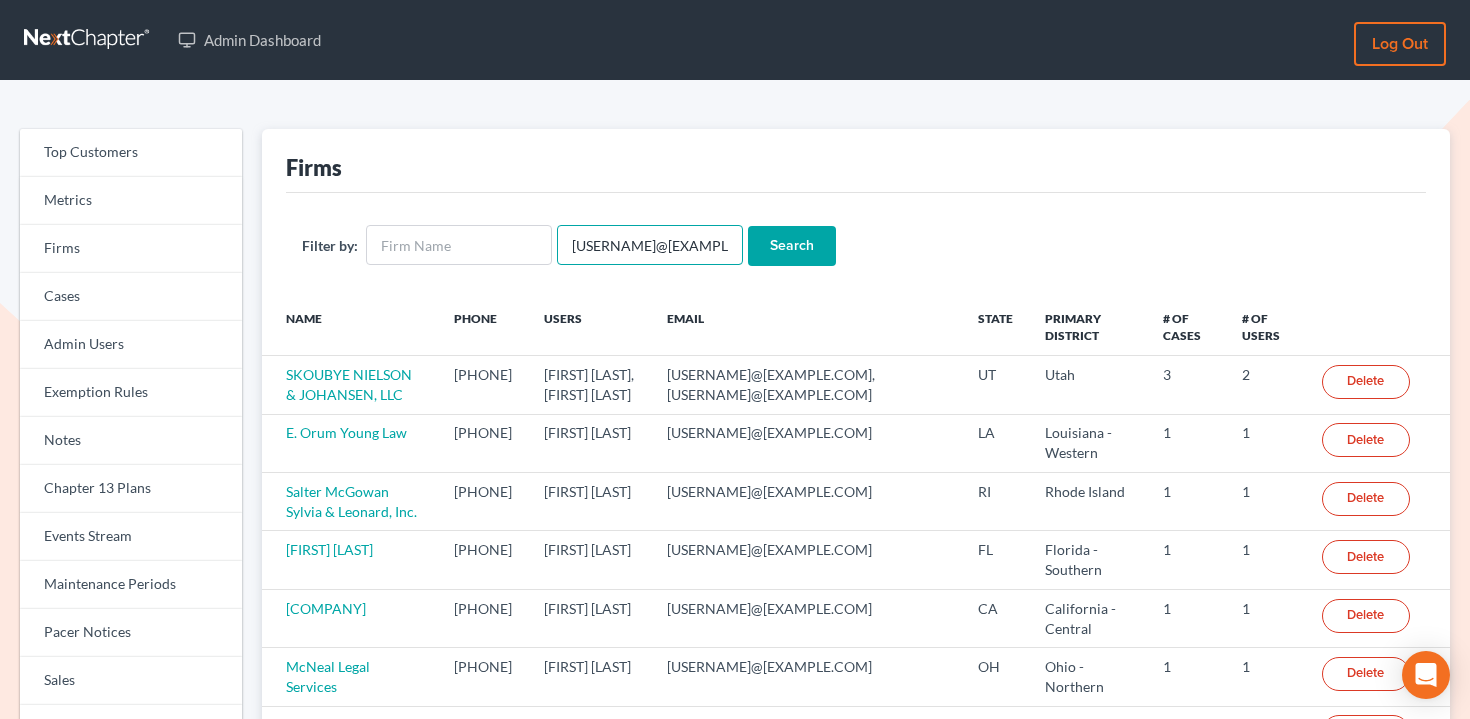 scroll, scrollTop: 0, scrollLeft: 22, axis: horizontal 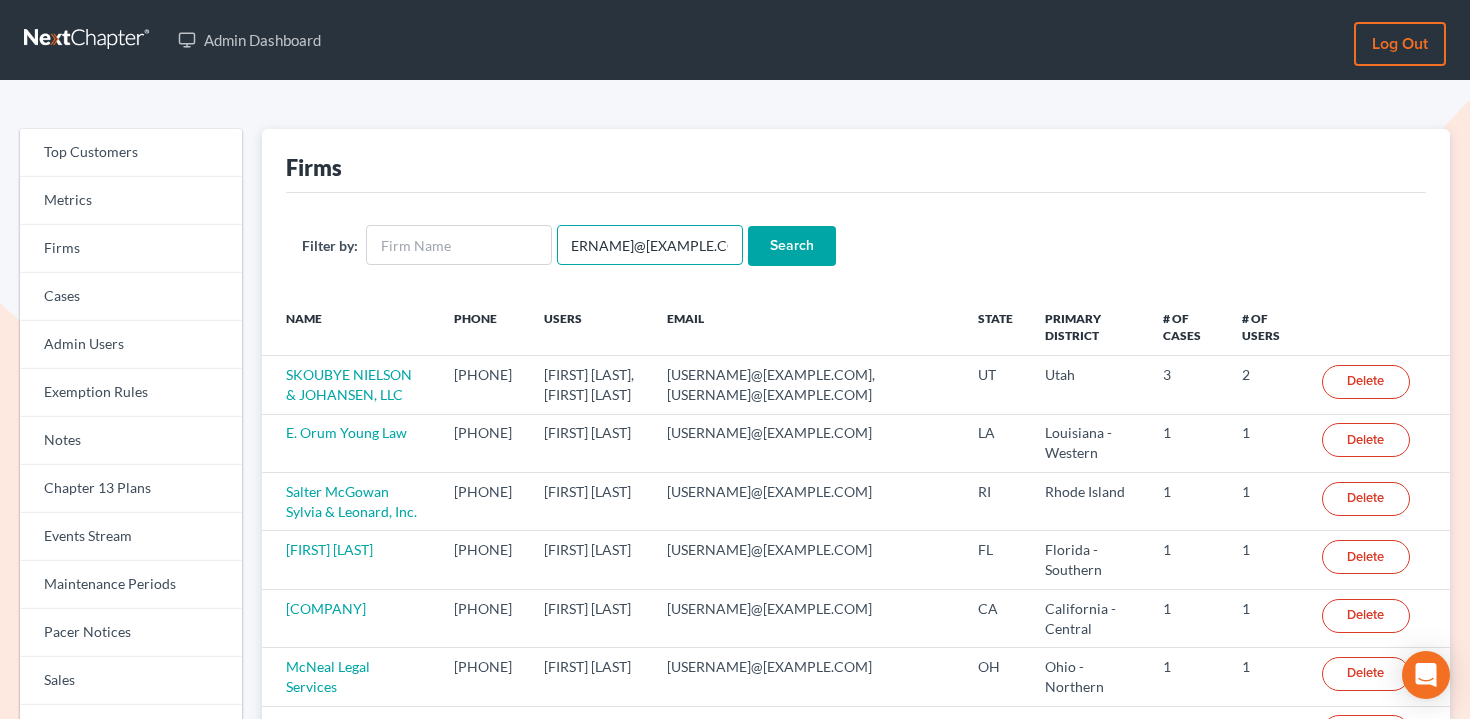 type on "[EMAIL]" 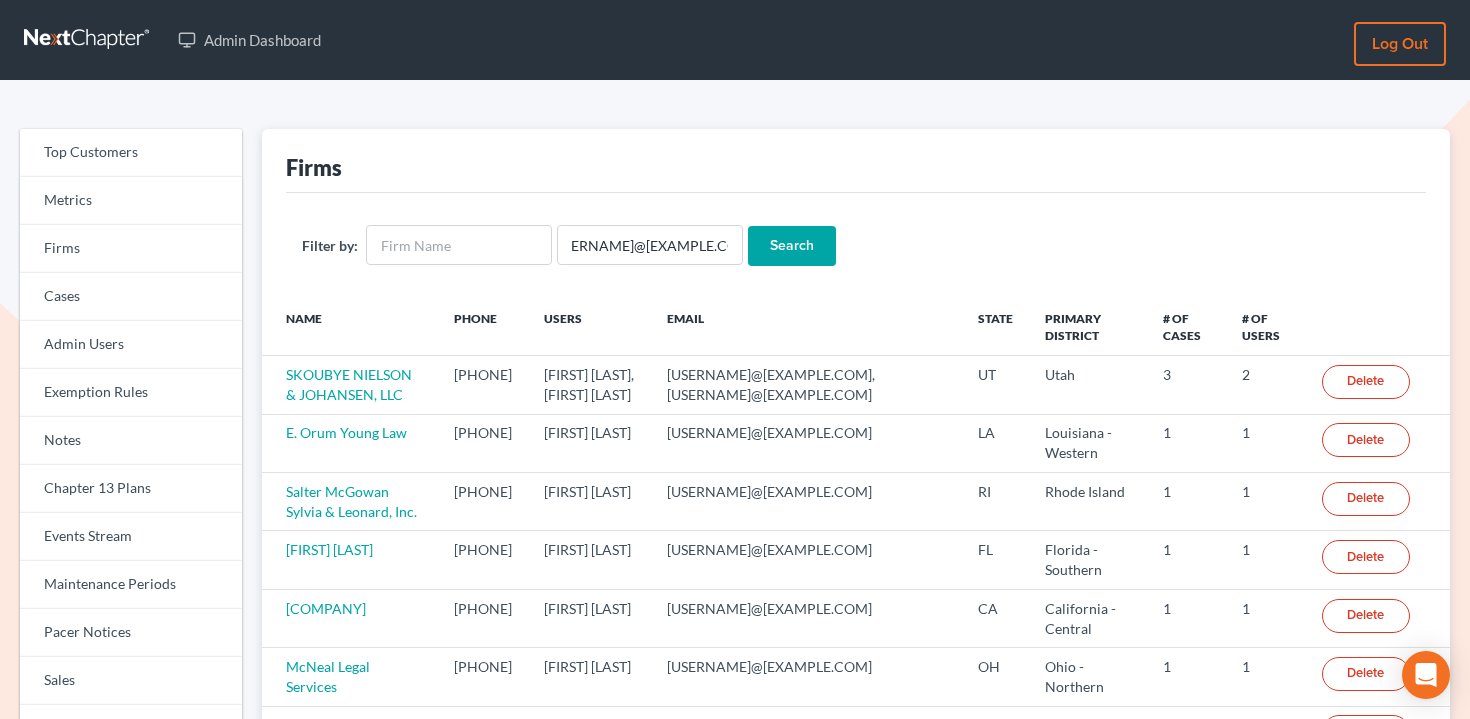 click on "Search" at bounding box center (792, 246) 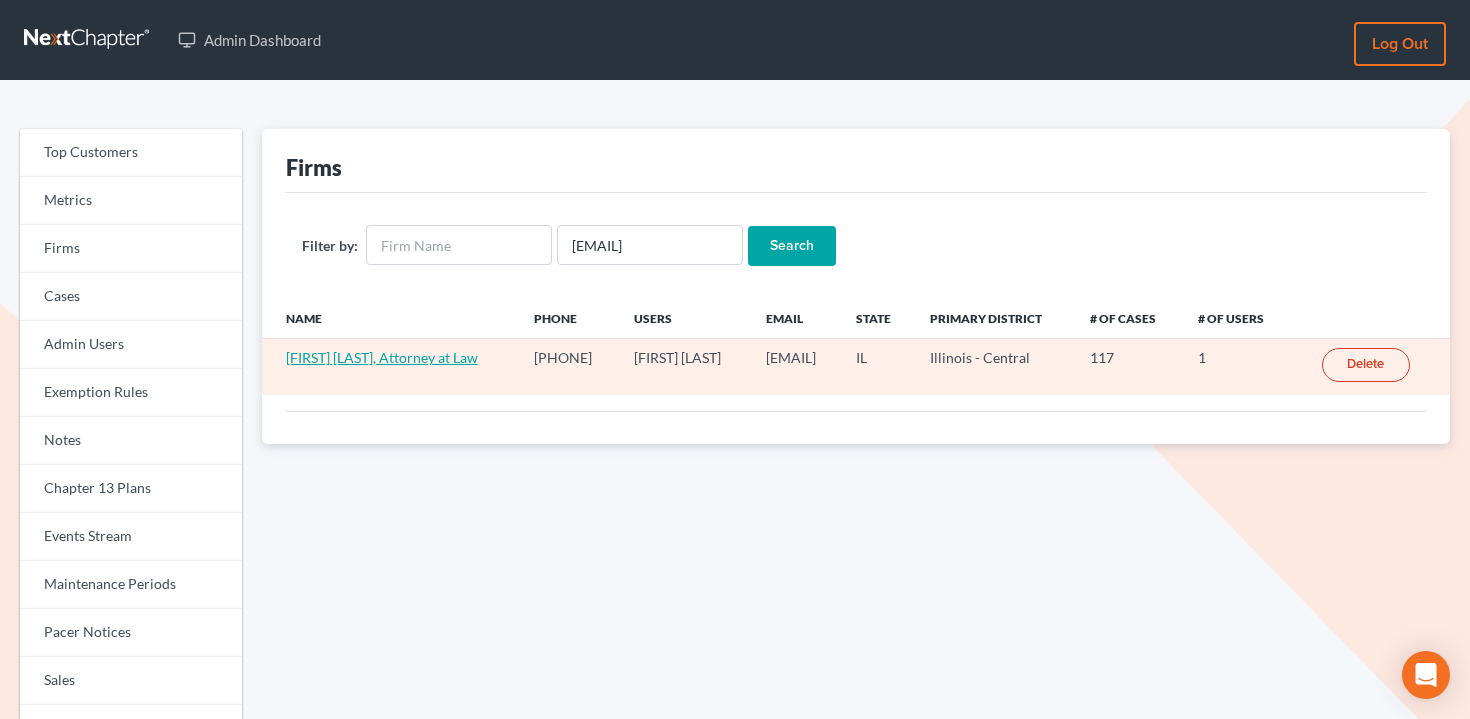scroll, scrollTop: 0, scrollLeft: 0, axis: both 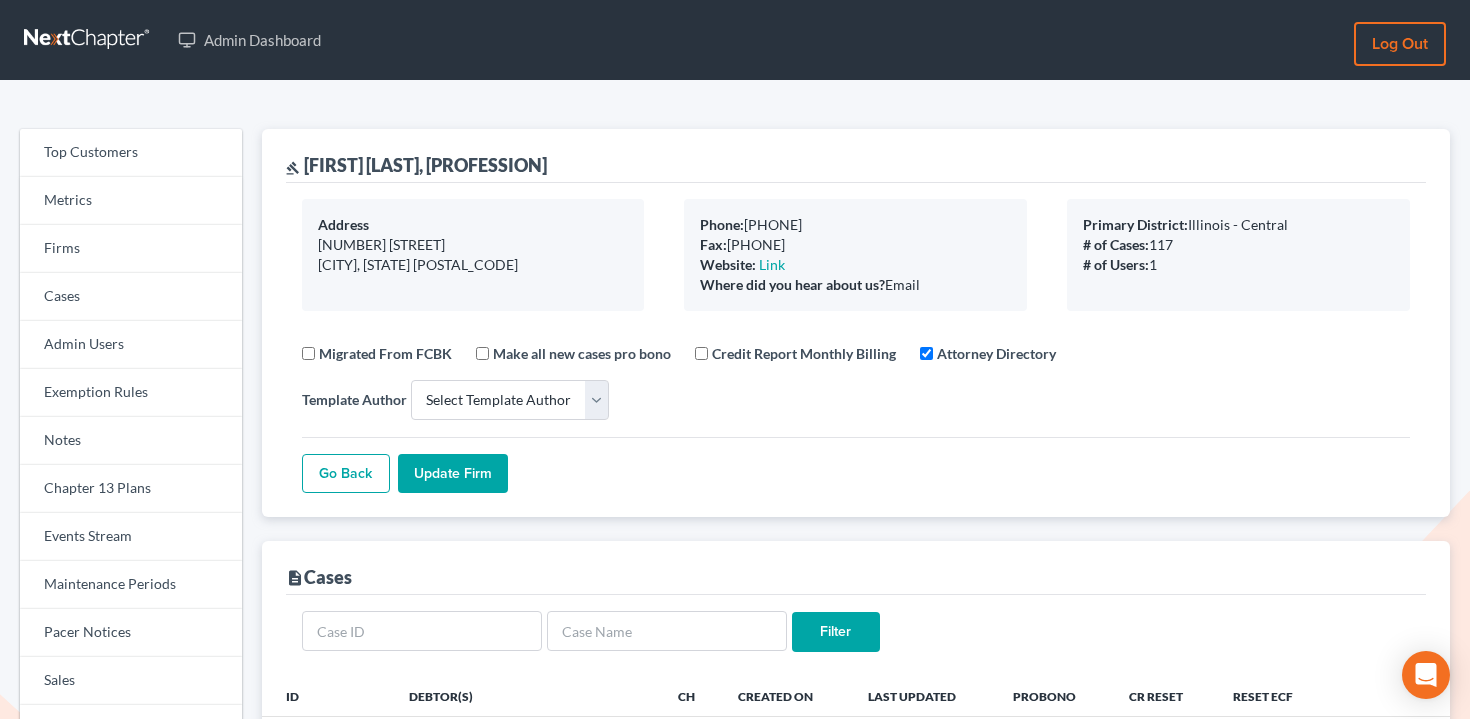 select 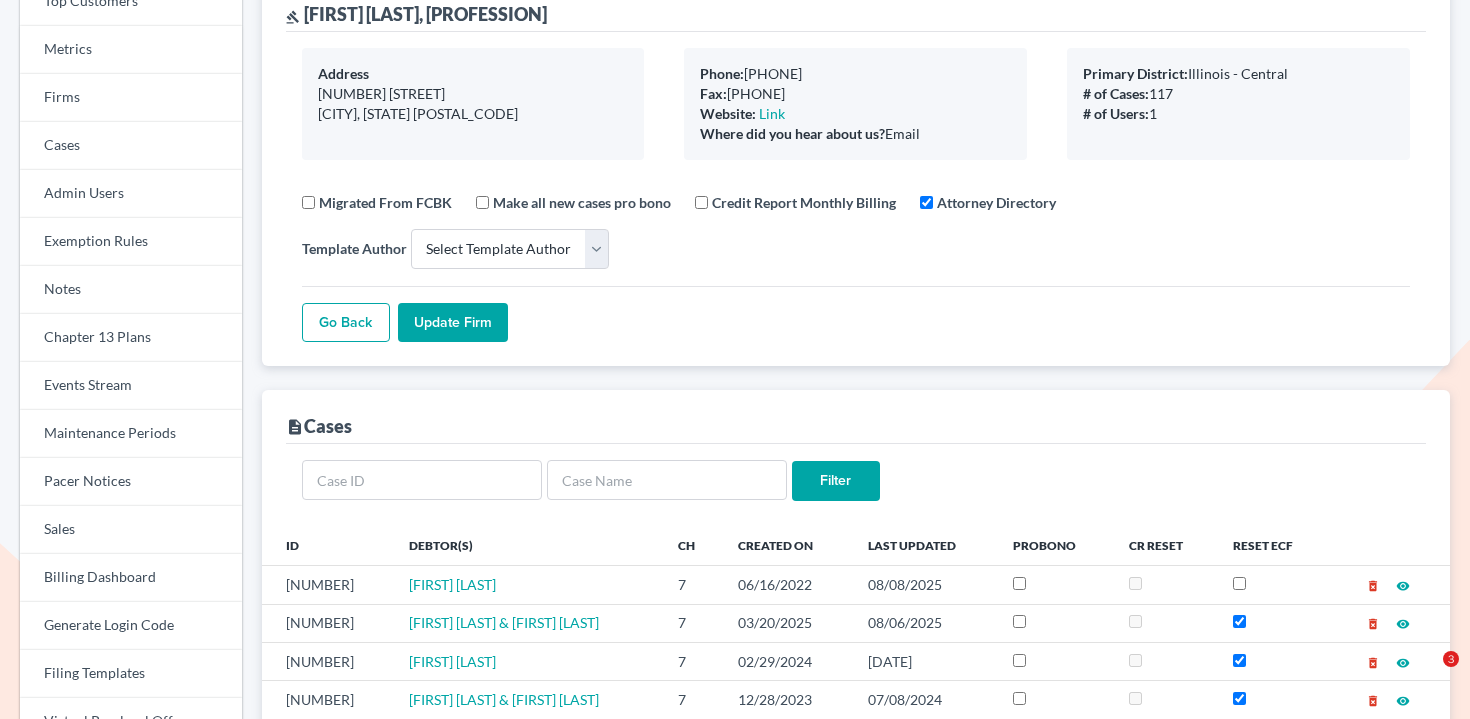 scroll, scrollTop: 464, scrollLeft: 0, axis: vertical 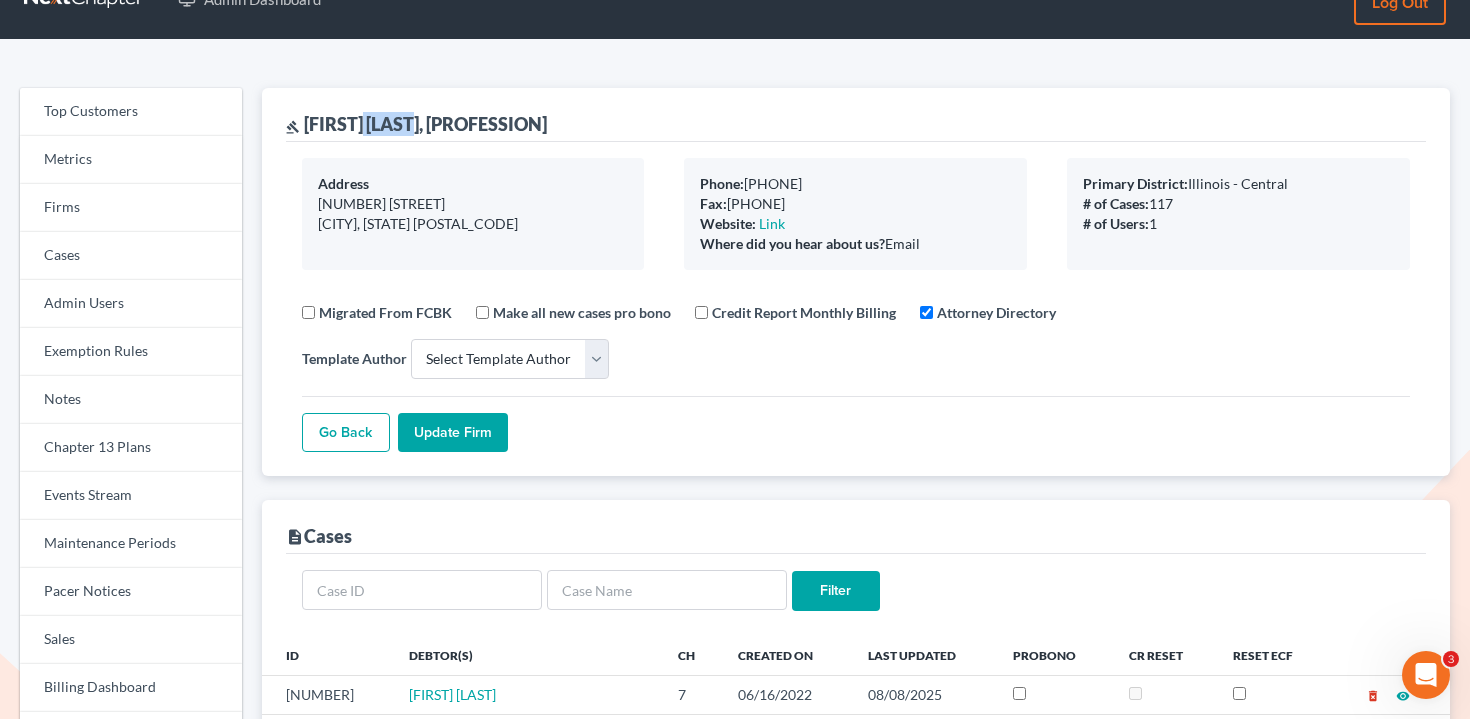 drag, startPoint x: 417, startPoint y: 122, endPoint x: 362, endPoint y: 119, distance: 55.081757 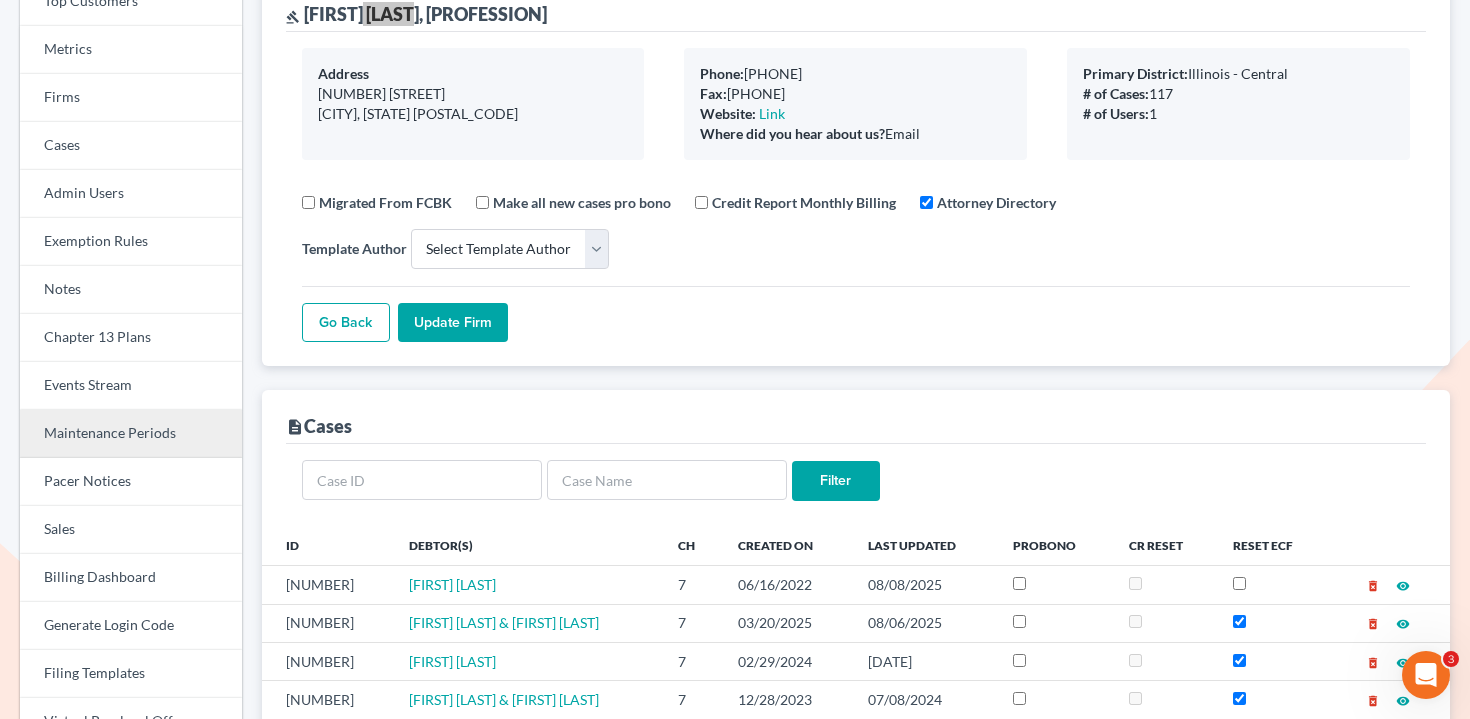 scroll, scrollTop: 224, scrollLeft: 0, axis: vertical 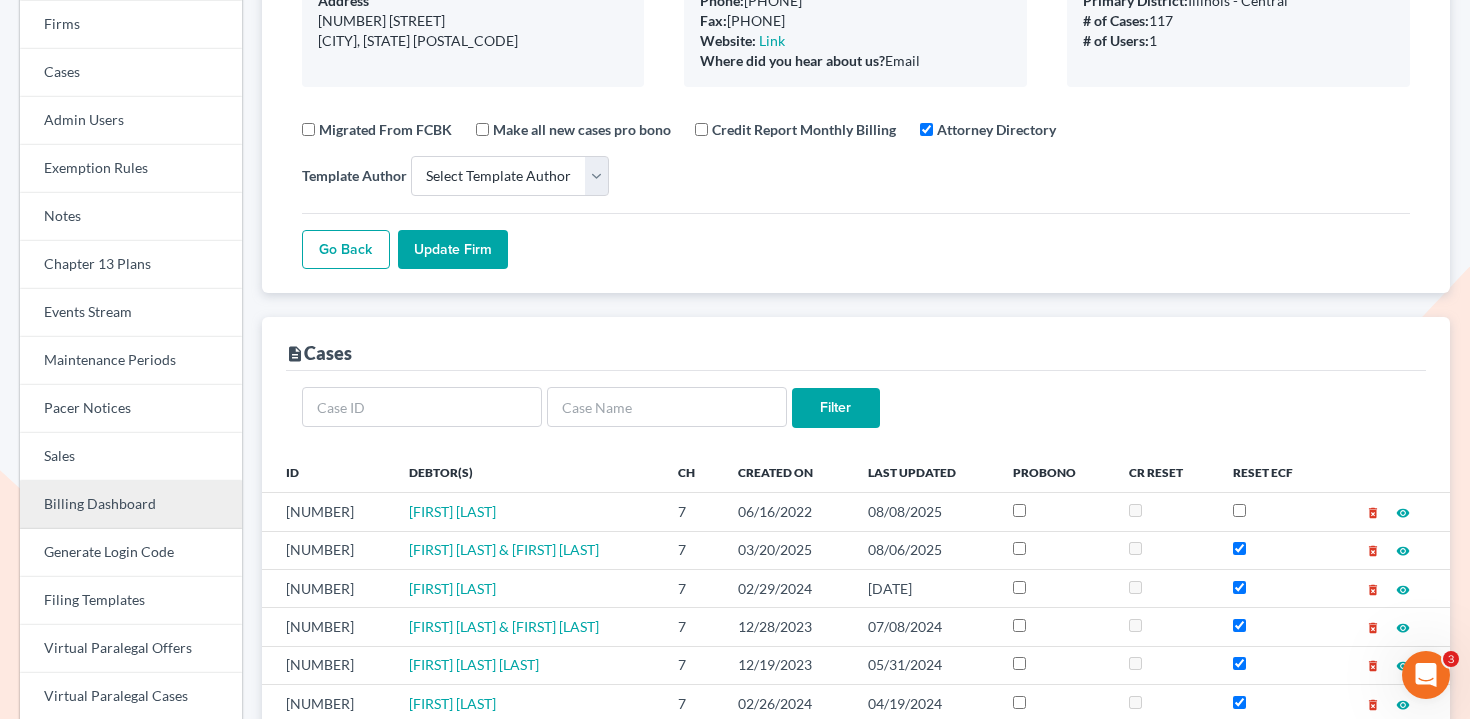 click on "Billing Dashboard" at bounding box center [131, 505] 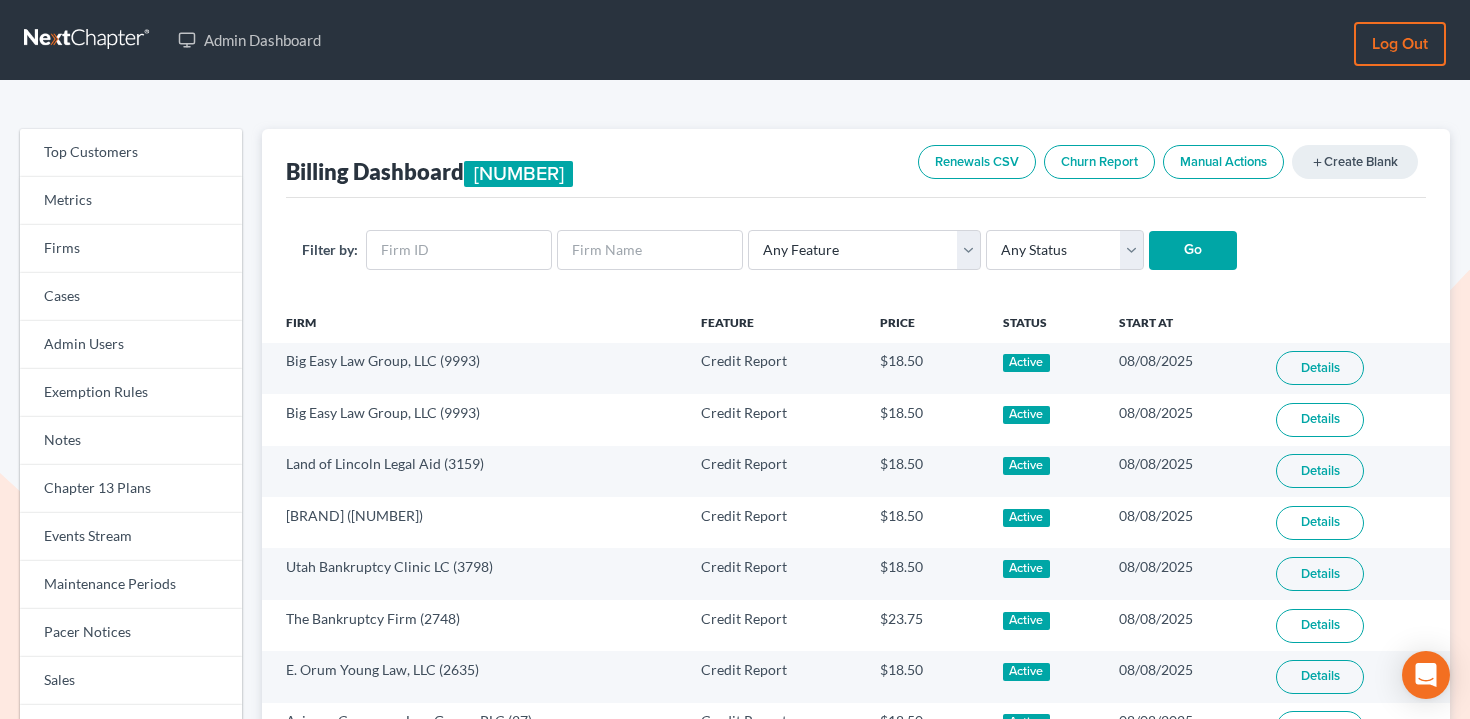 scroll, scrollTop: 0, scrollLeft: 0, axis: both 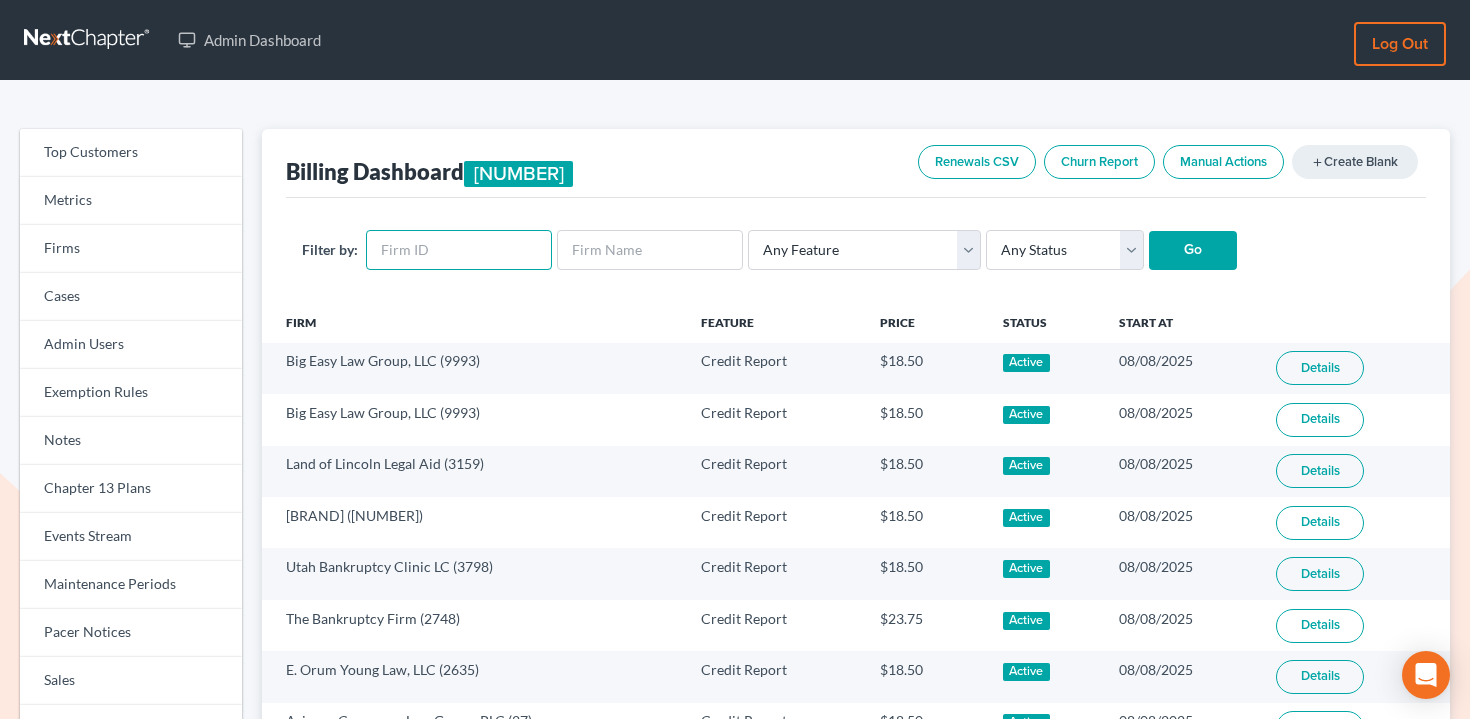 click at bounding box center (459, 250) 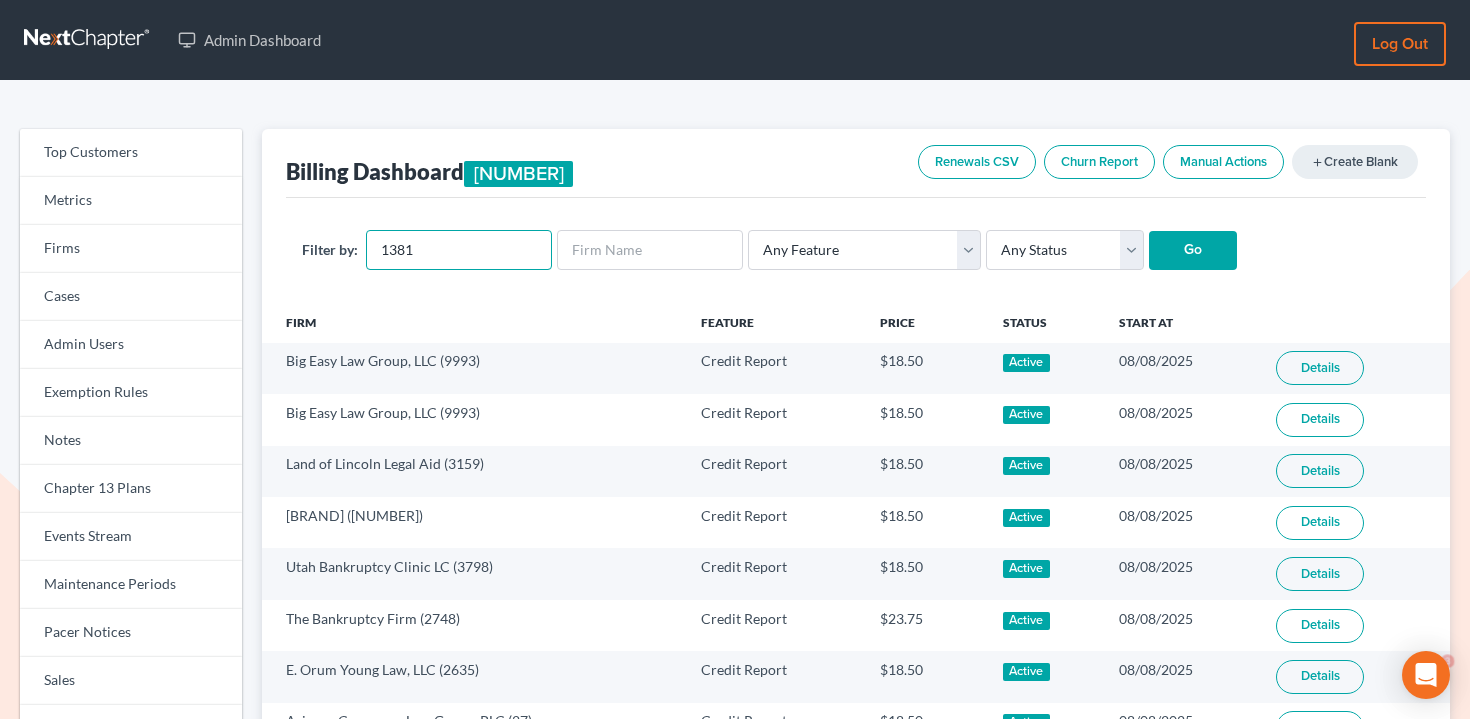 scroll, scrollTop: 0, scrollLeft: 0, axis: both 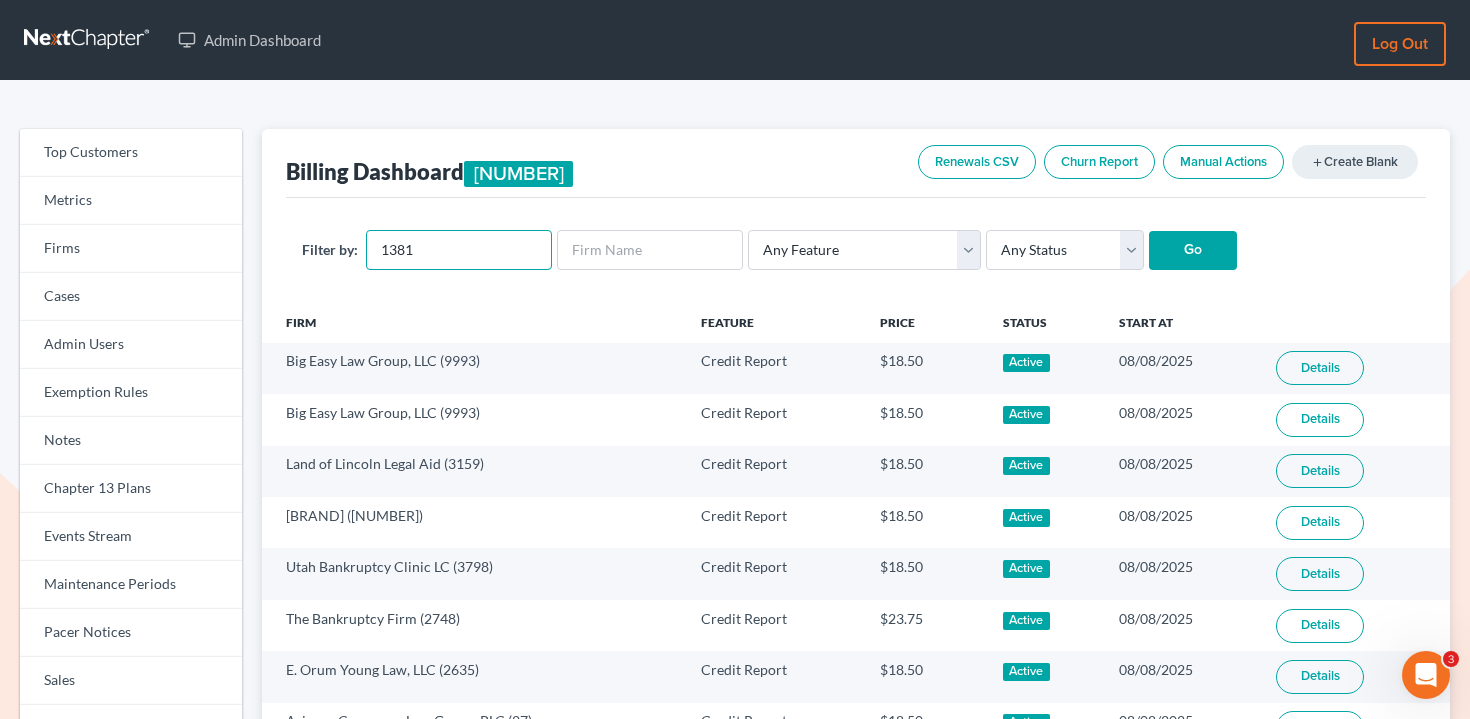 type on "1381" 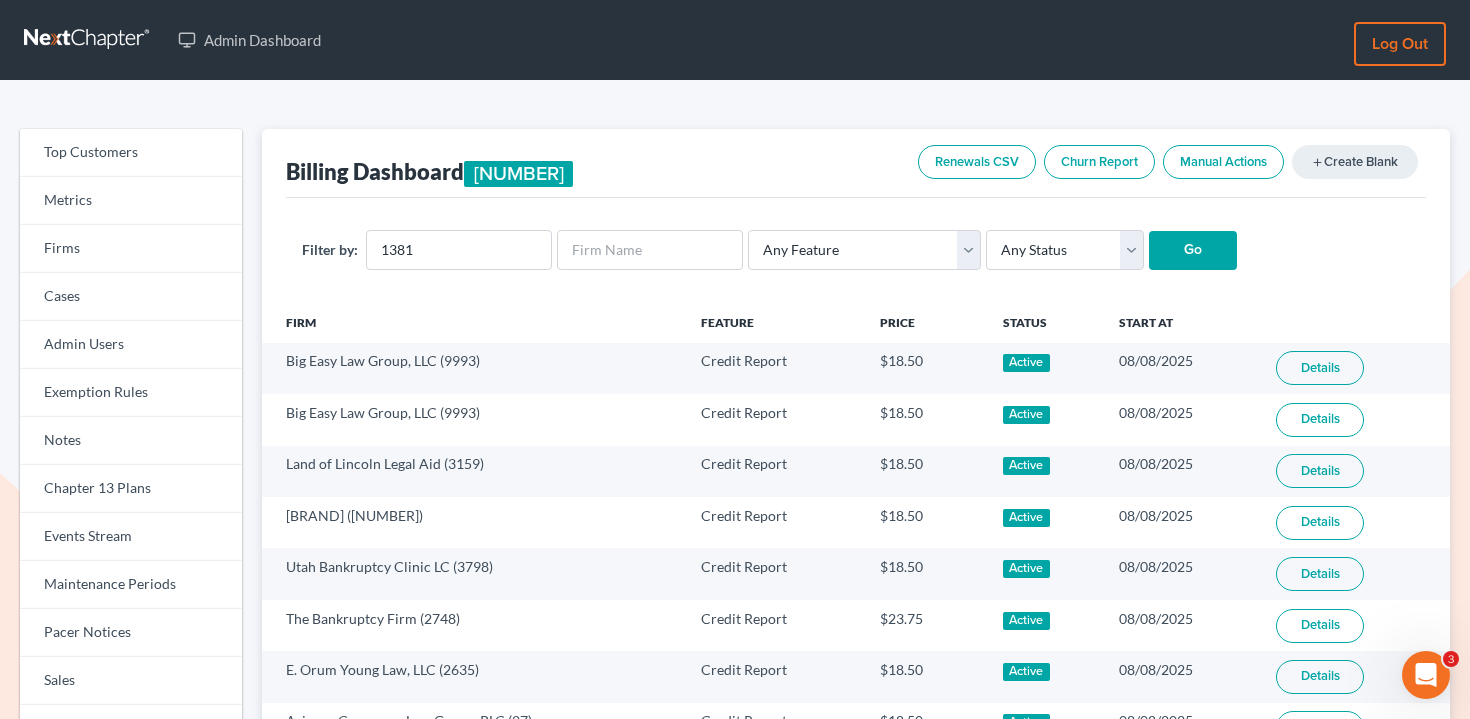 click on "Go" at bounding box center [1193, 251] 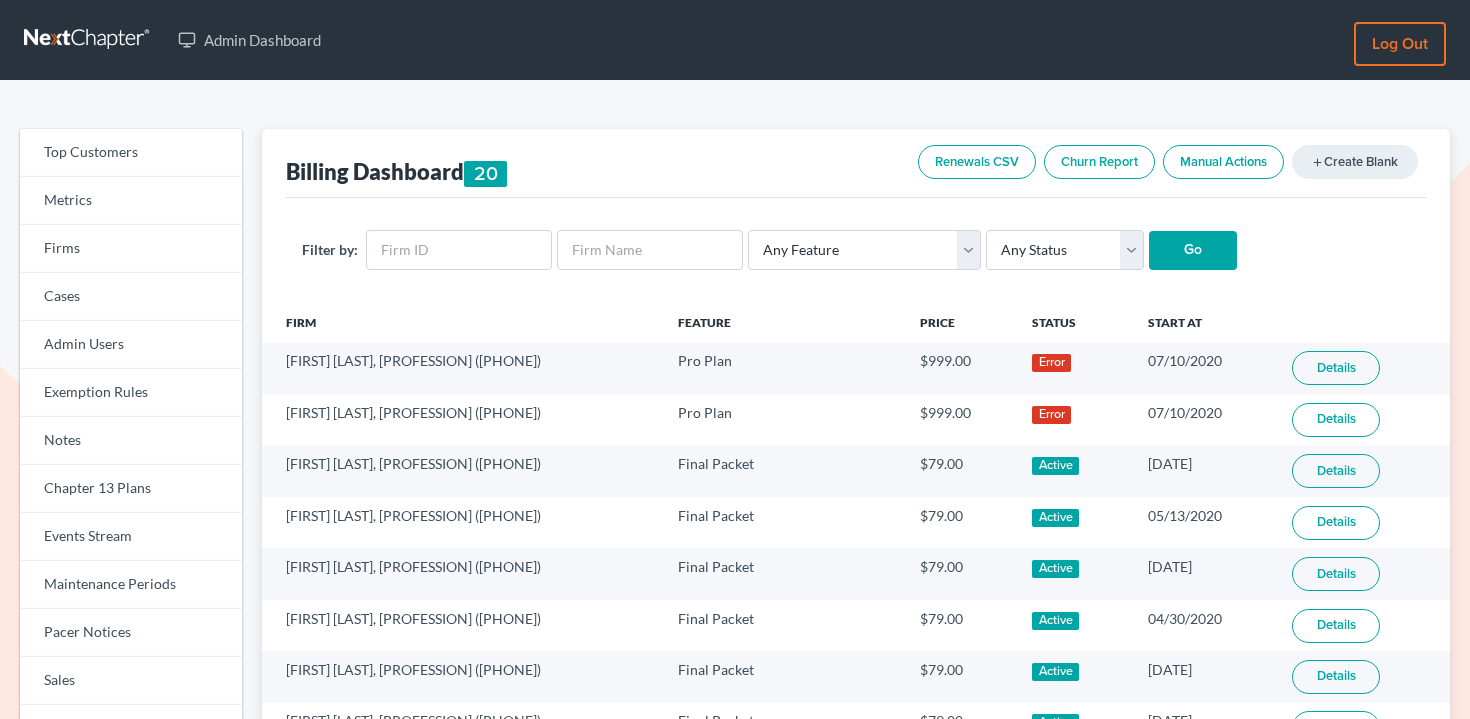 scroll, scrollTop: 0, scrollLeft: 0, axis: both 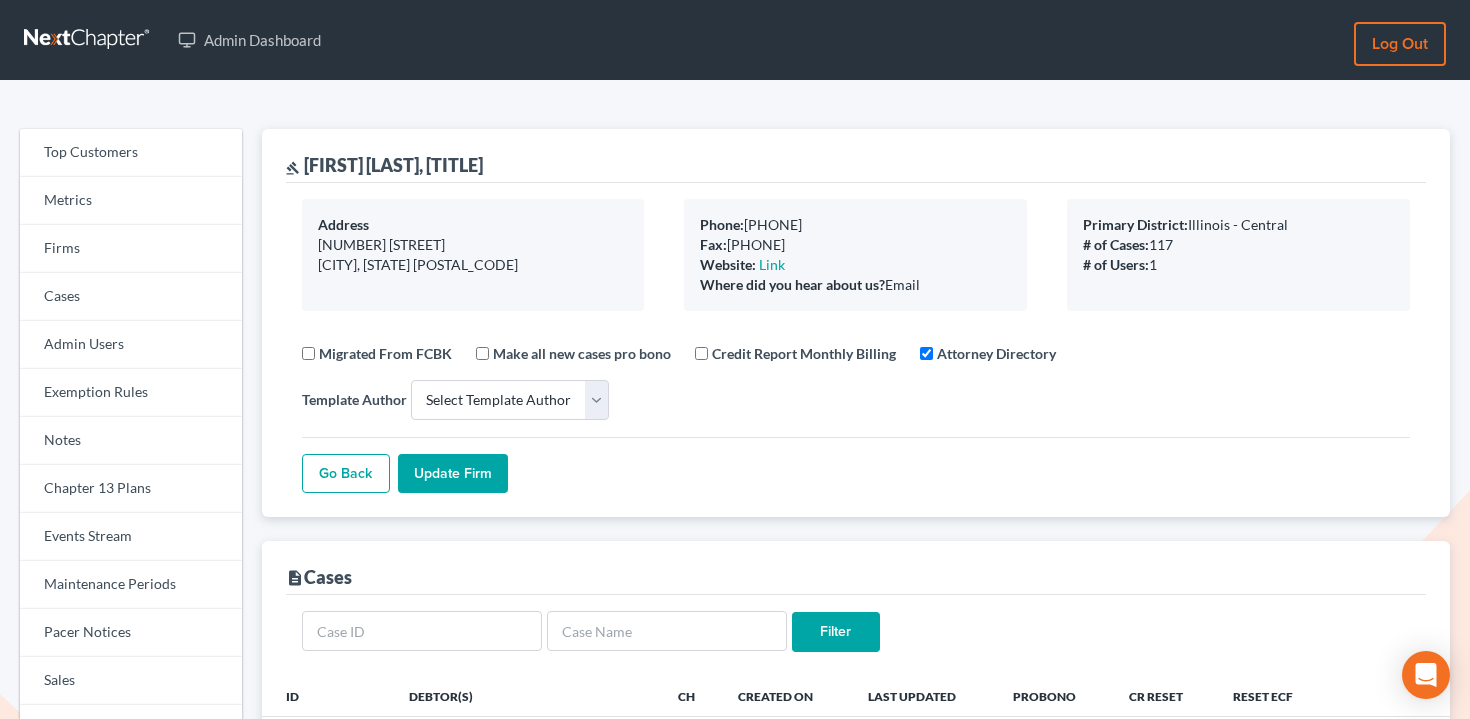 select 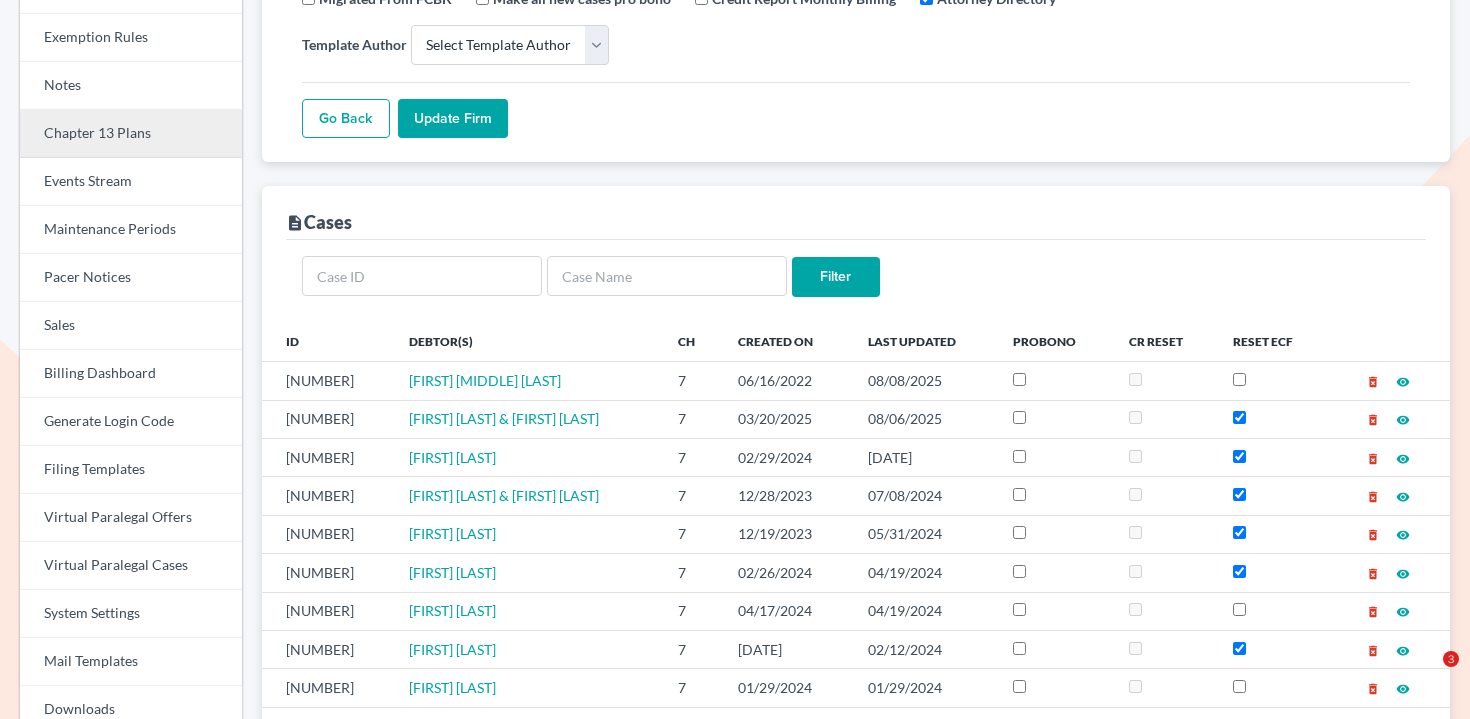 scroll, scrollTop: 608, scrollLeft: 0, axis: vertical 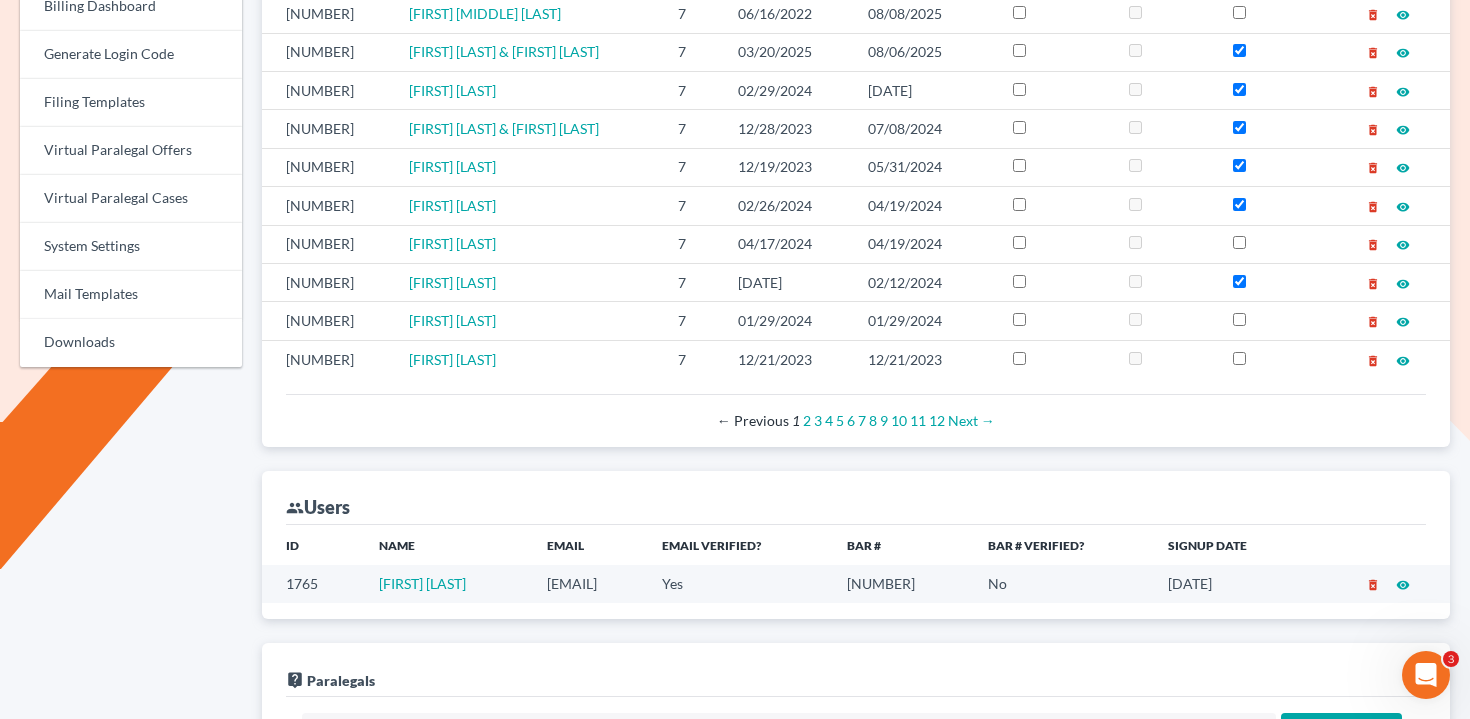 click on "[EMAIL]" at bounding box center [589, 583] 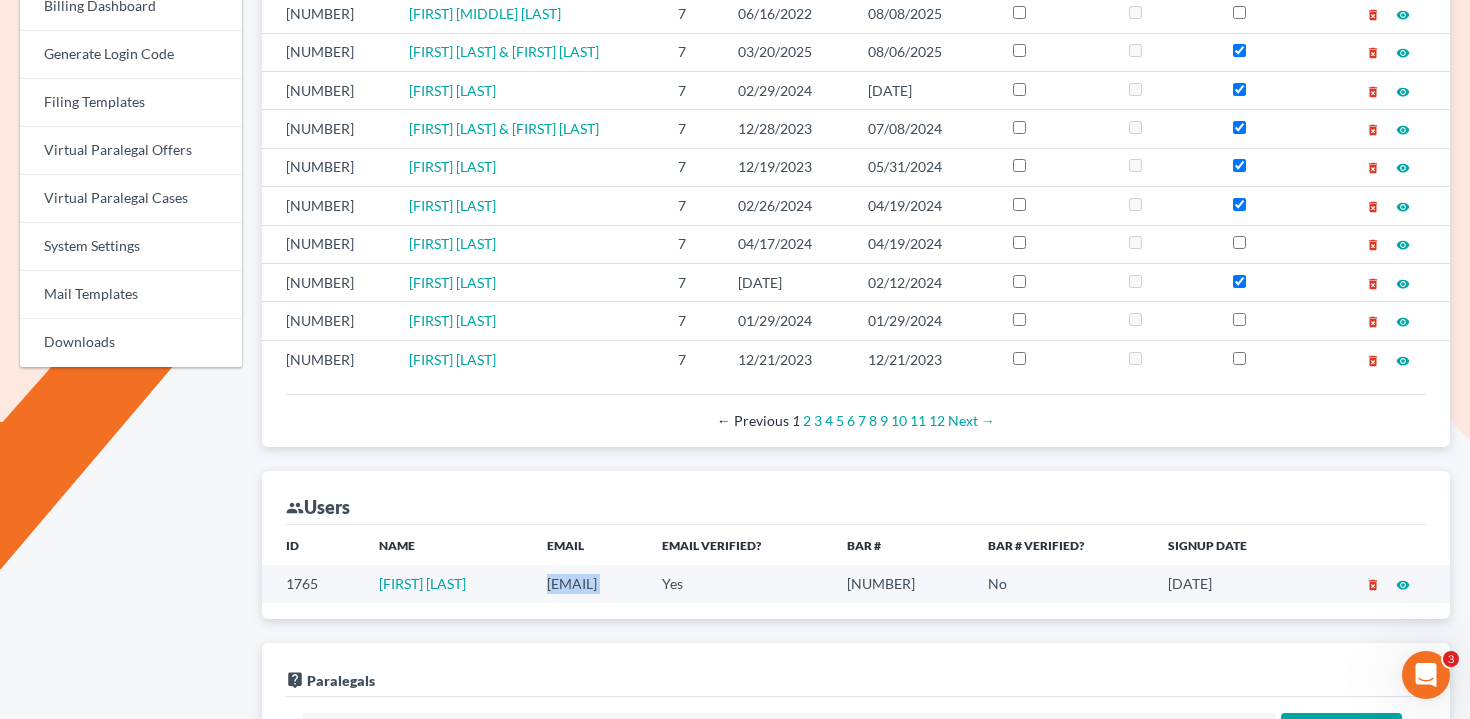 click on "[EMAIL]" at bounding box center (589, 583) 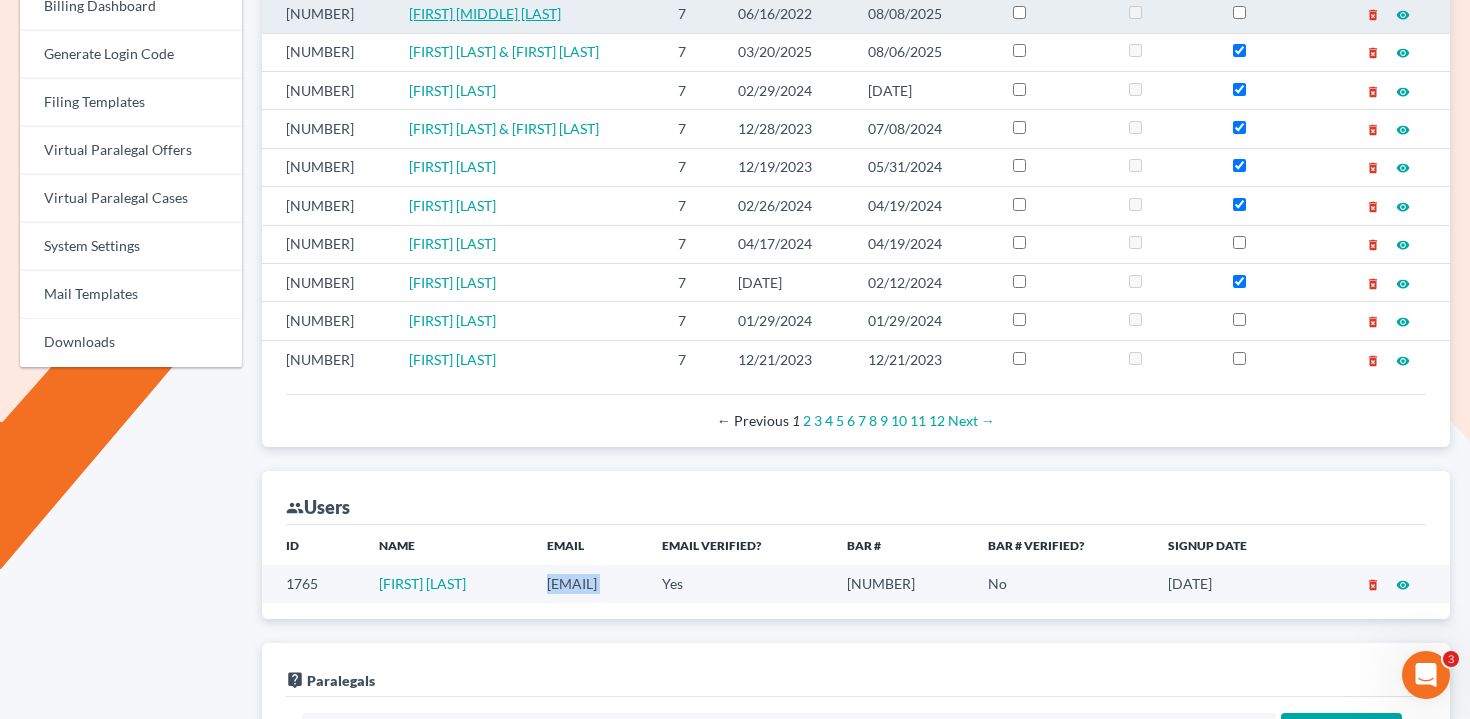 copy on "[EMAIL]" 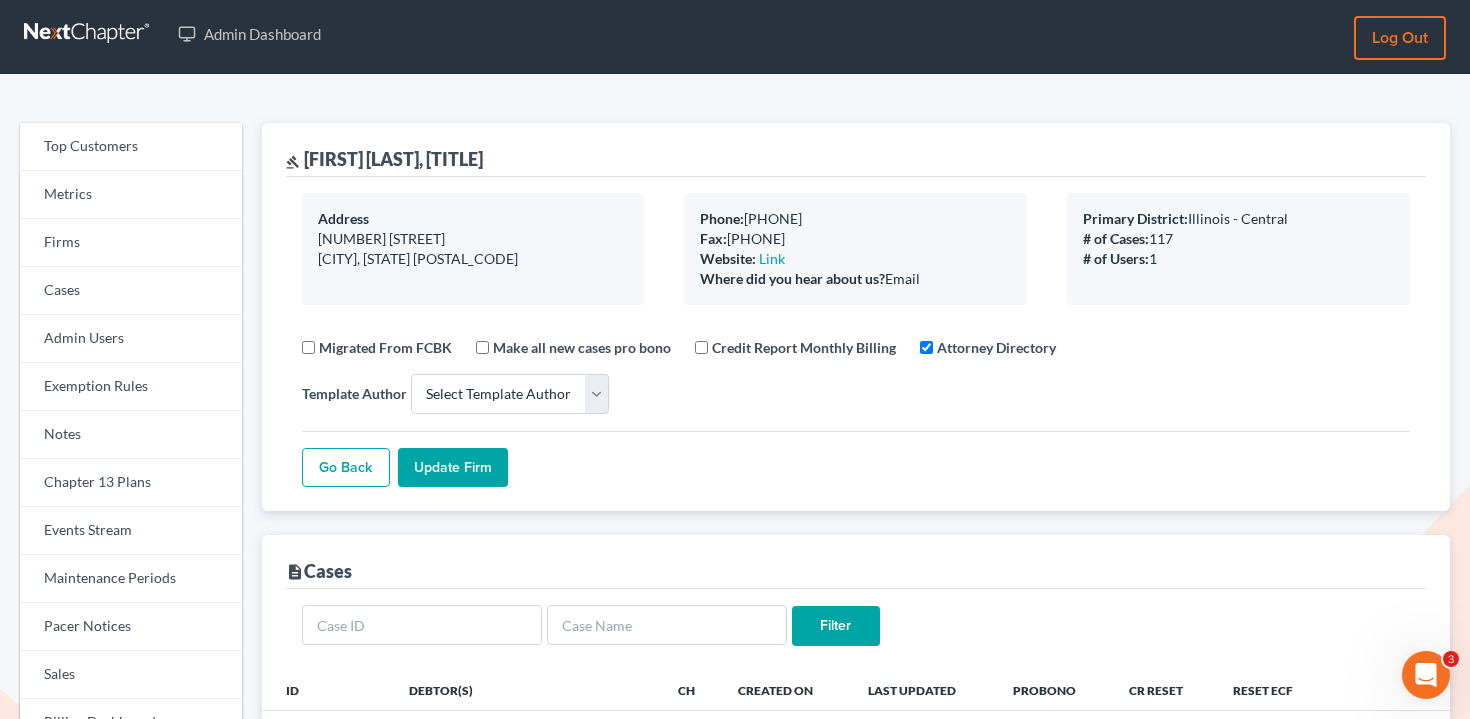 scroll, scrollTop: 0, scrollLeft: 0, axis: both 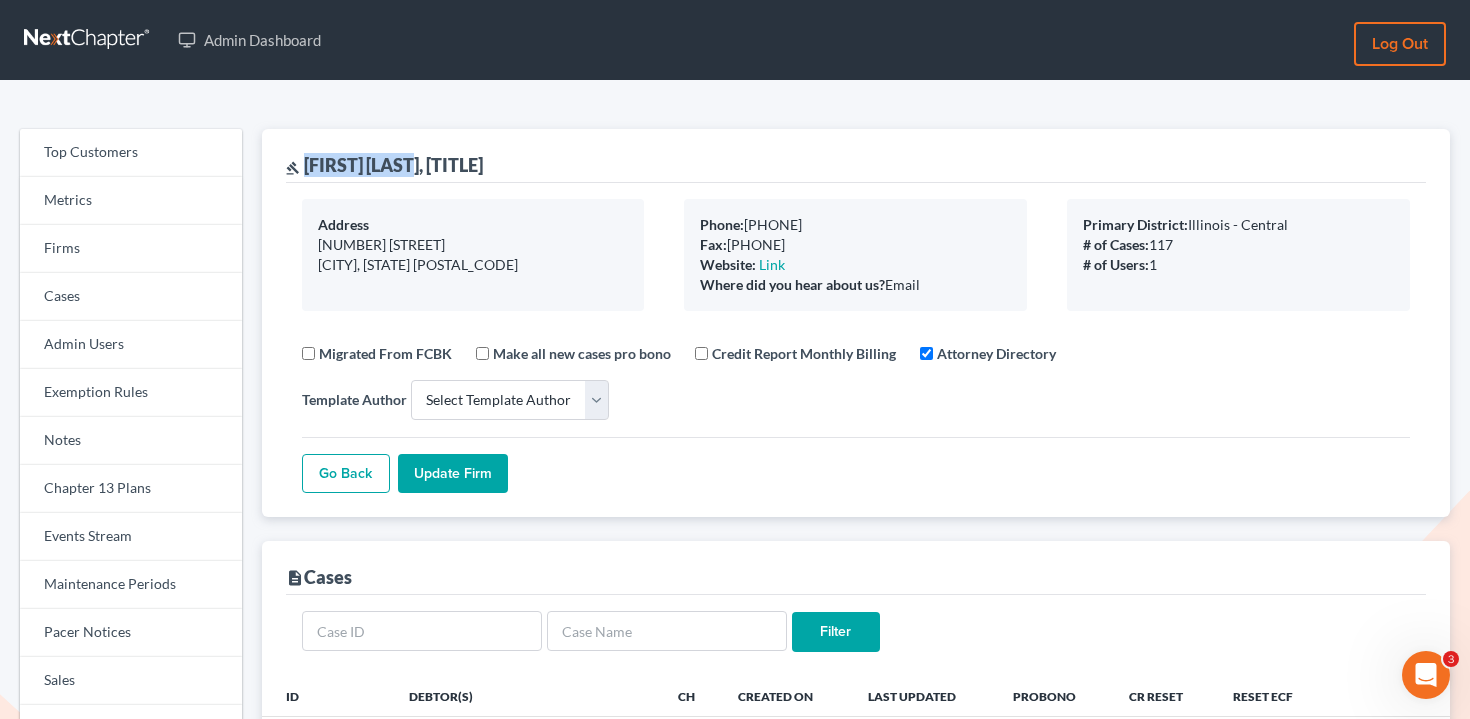 drag, startPoint x: 304, startPoint y: 161, endPoint x: 417, endPoint y: 162, distance: 113.004425 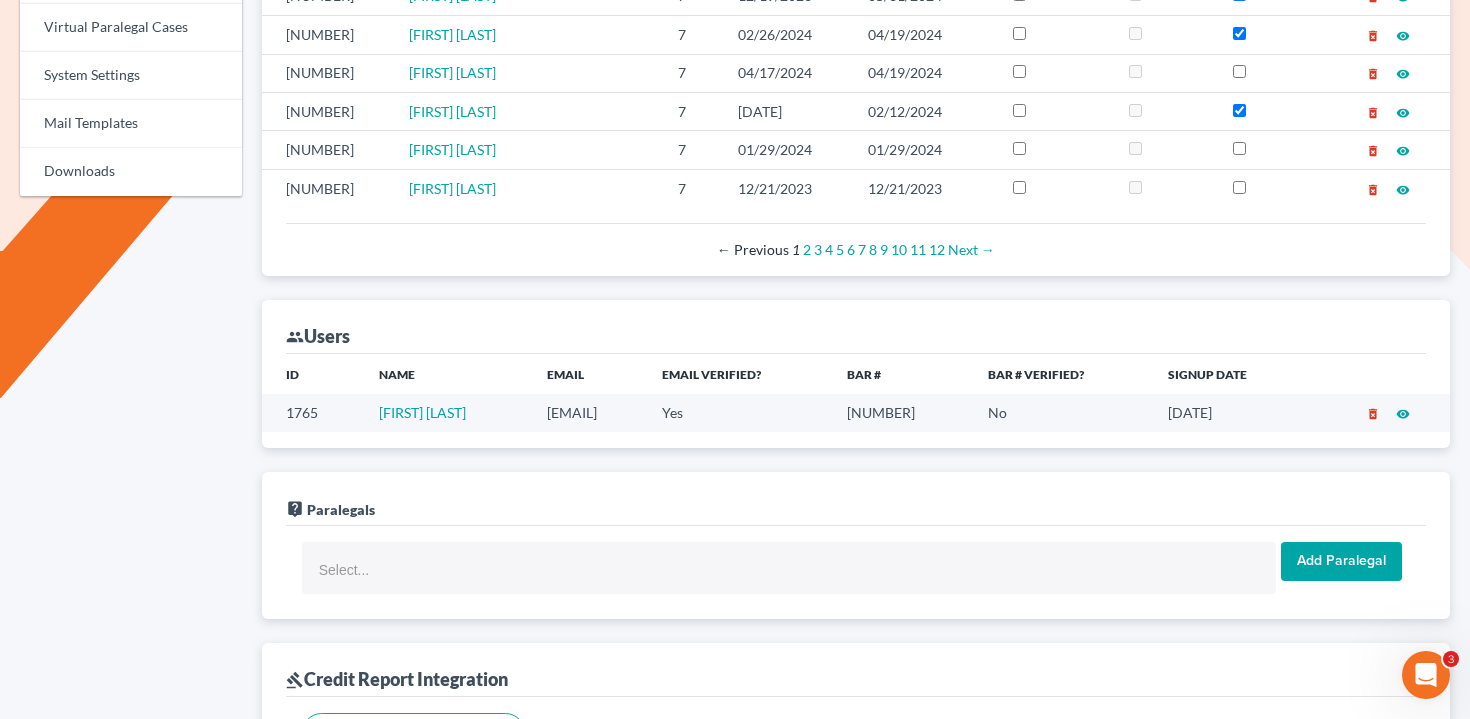 scroll, scrollTop: 899, scrollLeft: 0, axis: vertical 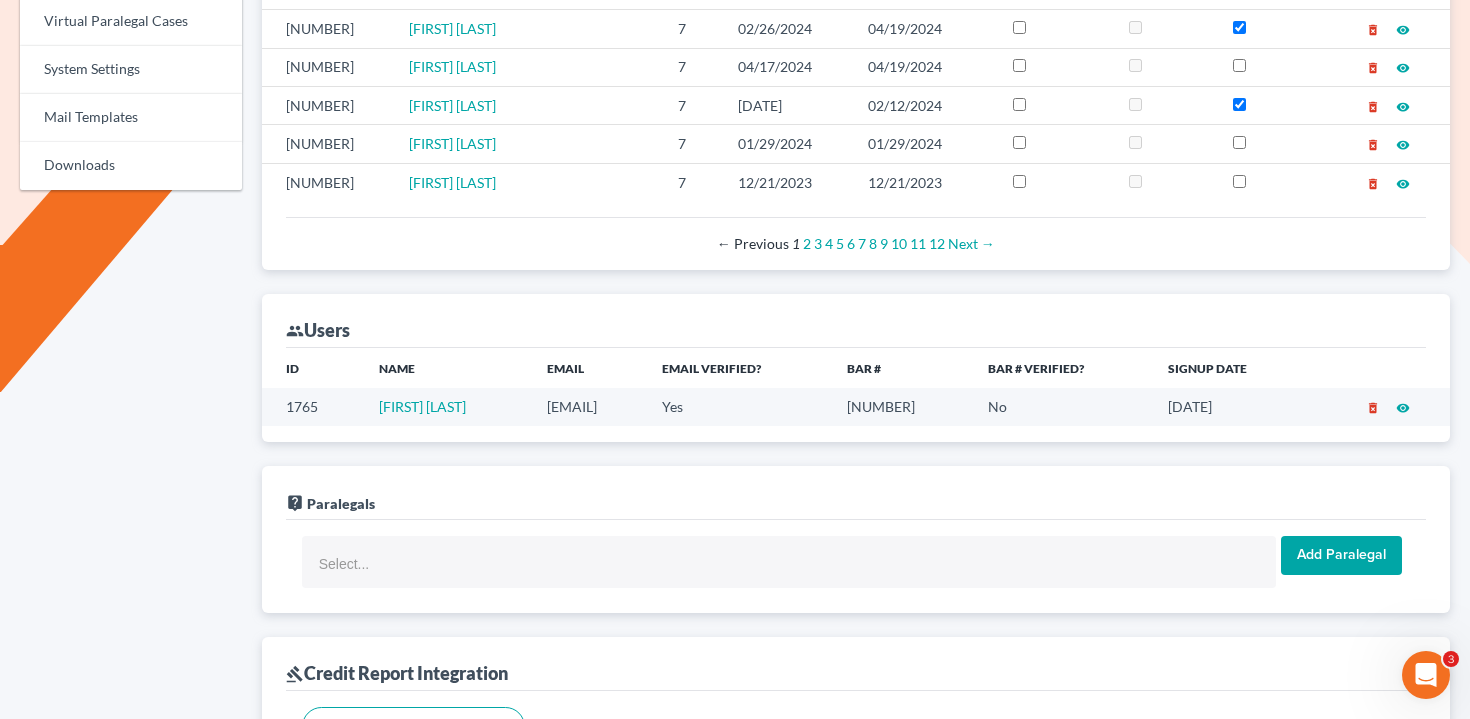 click on "[EMAIL]" at bounding box center (589, 406) 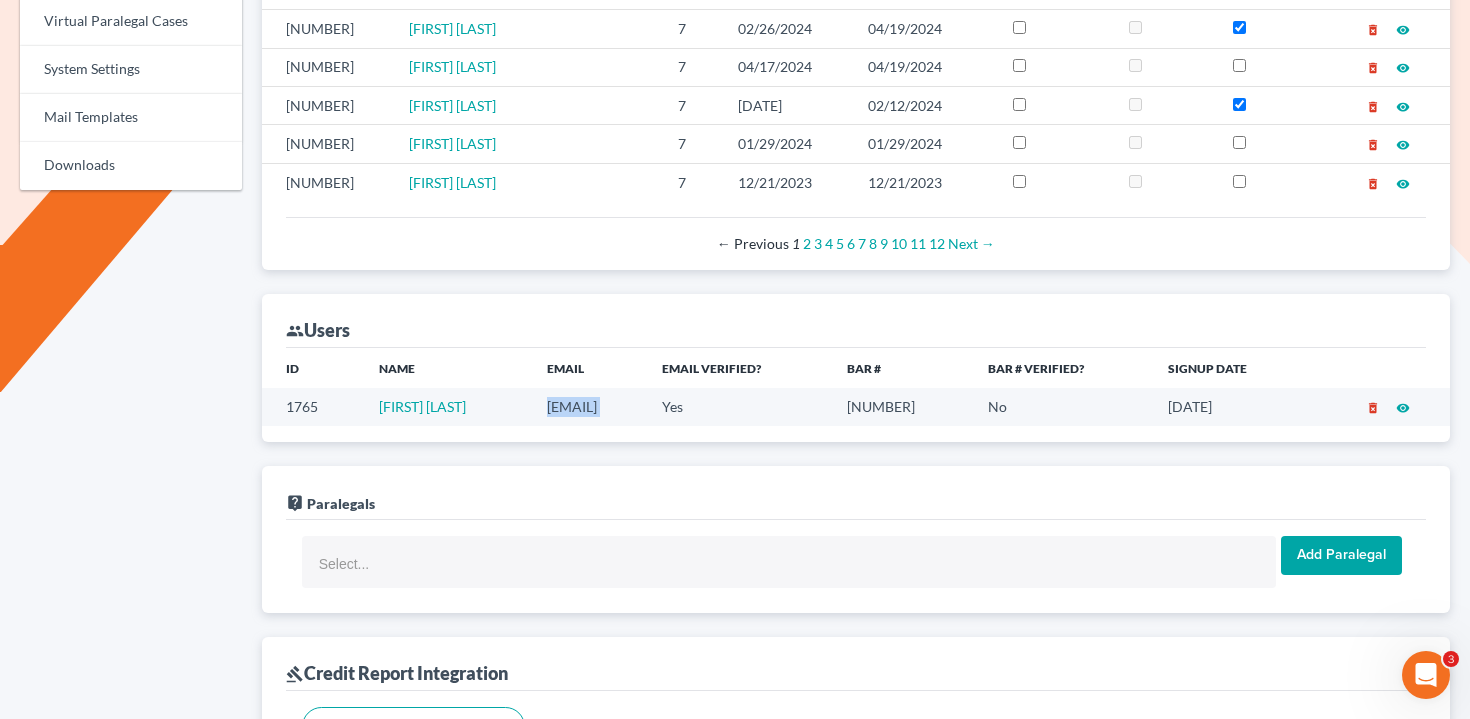 click on "[EMAIL]" at bounding box center [589, 406] 